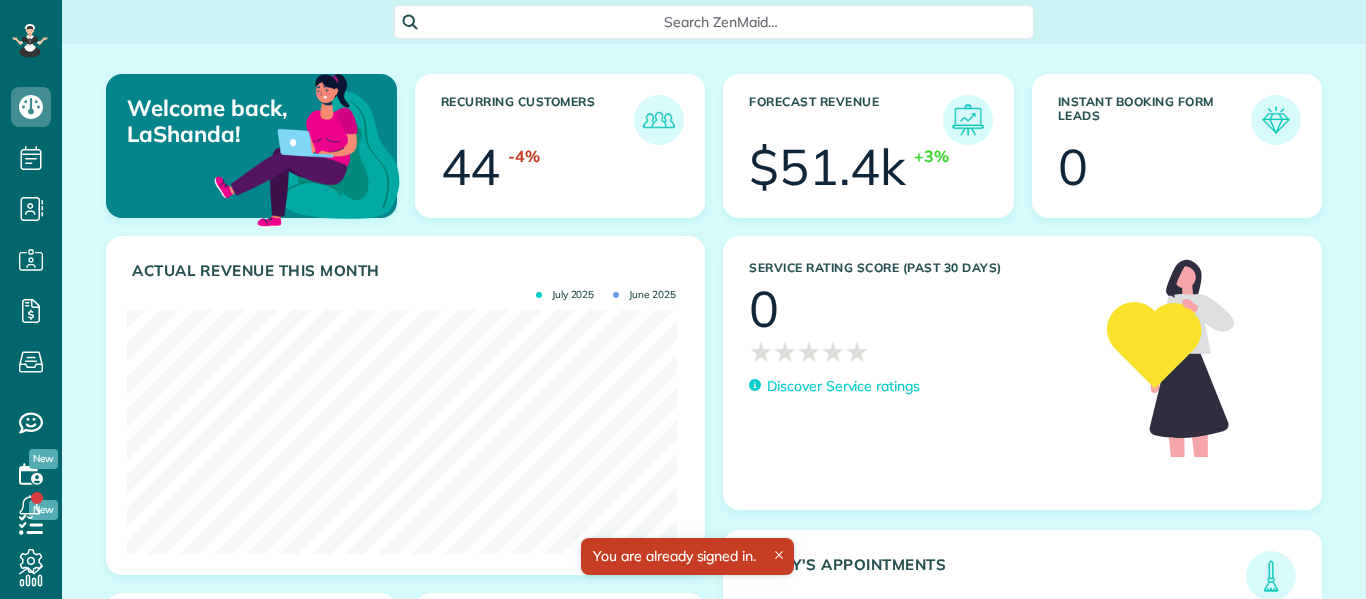 scroll, scrollTop: 0, scrollLeft: 0, axis: both 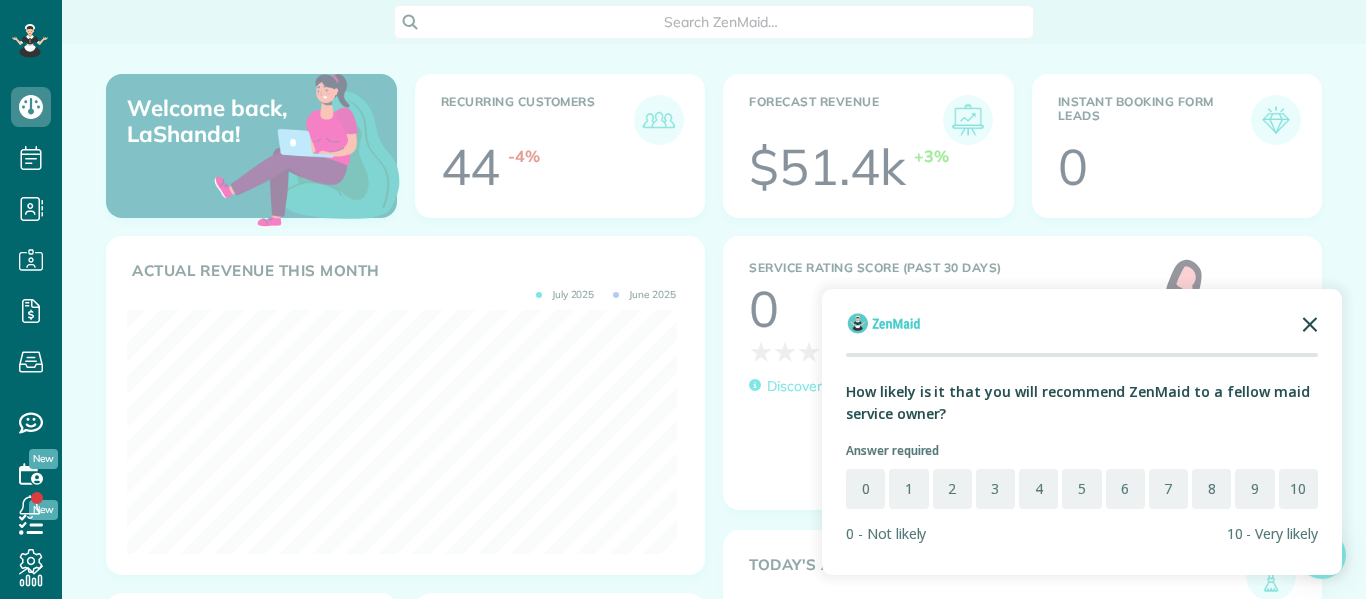 click 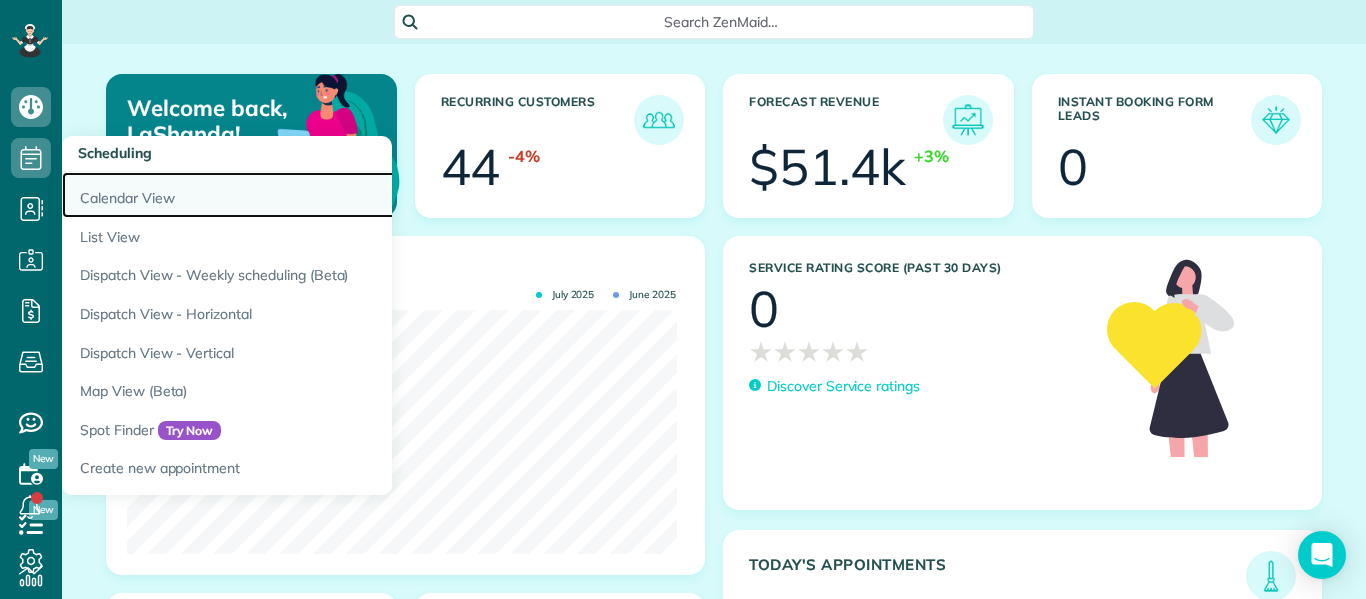 click on "Calendar View" at bounding box center (312, 195) 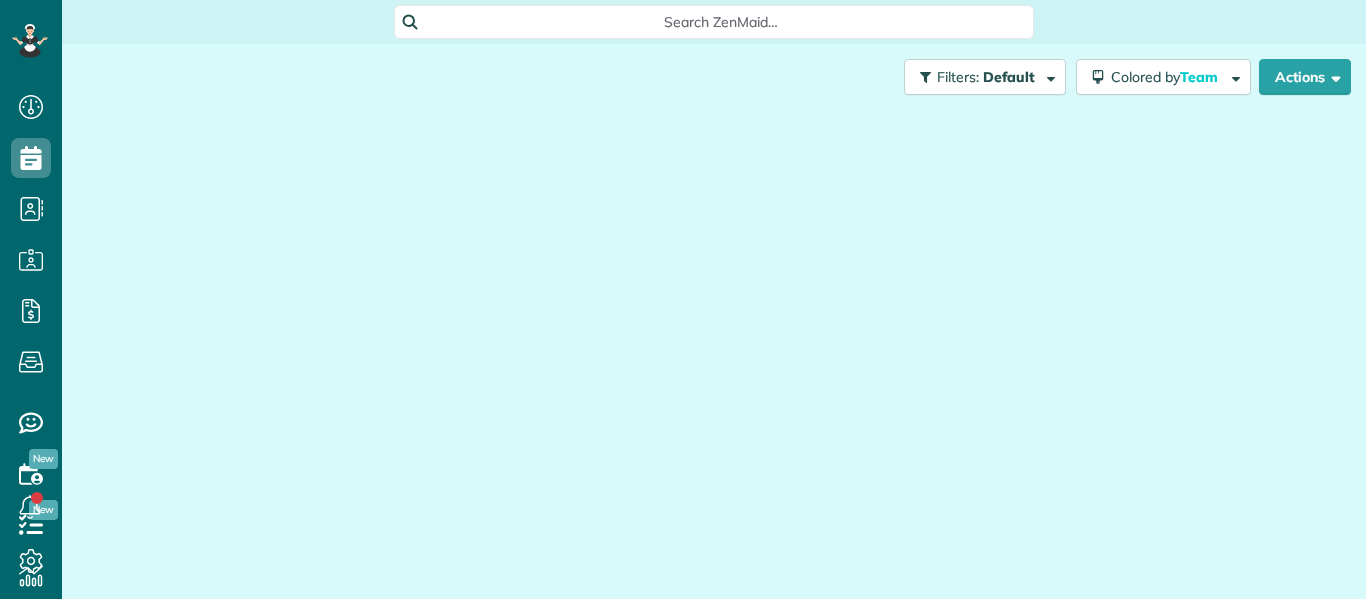 scroll, scrollTop: 0, scrollLeft: 0, axis: both 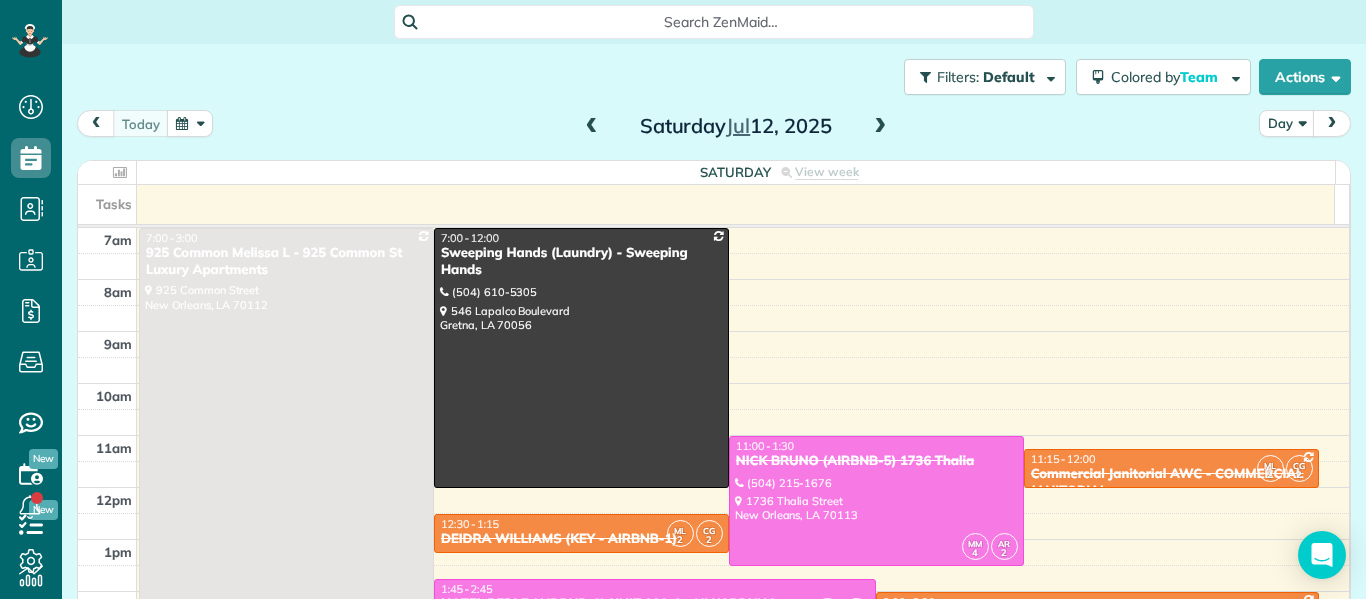click at bounding box center [880, 127] 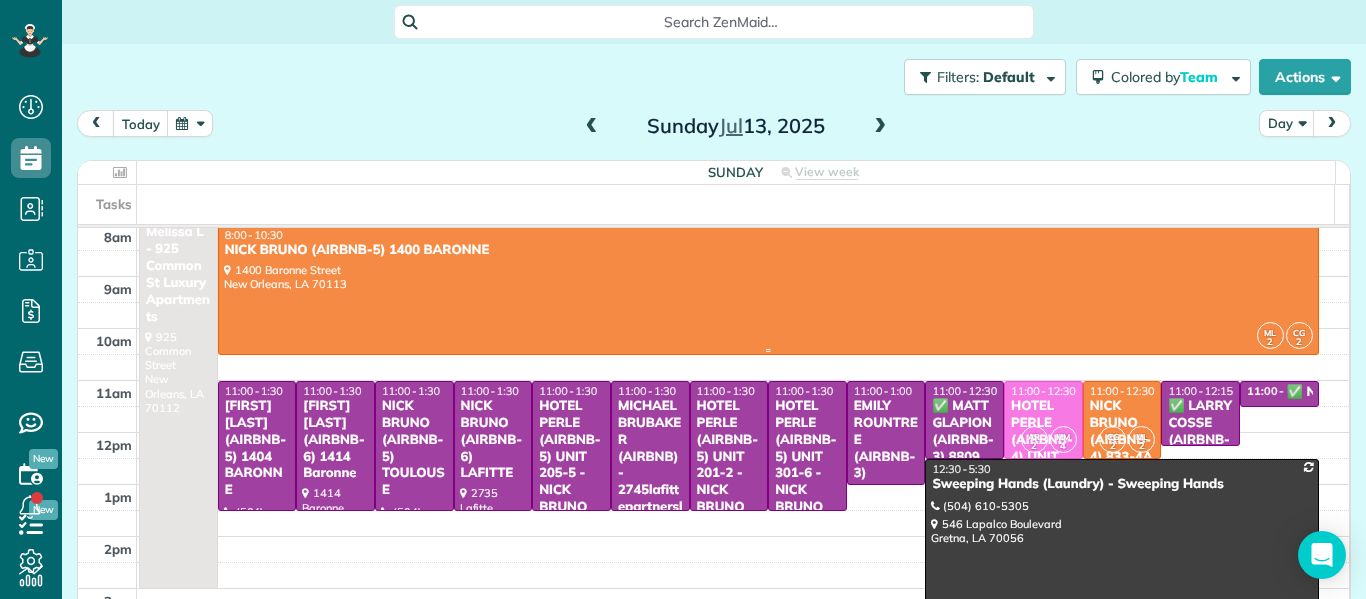 scroll, scrollTop: 56, scrollLeft: 0, axis: vertical 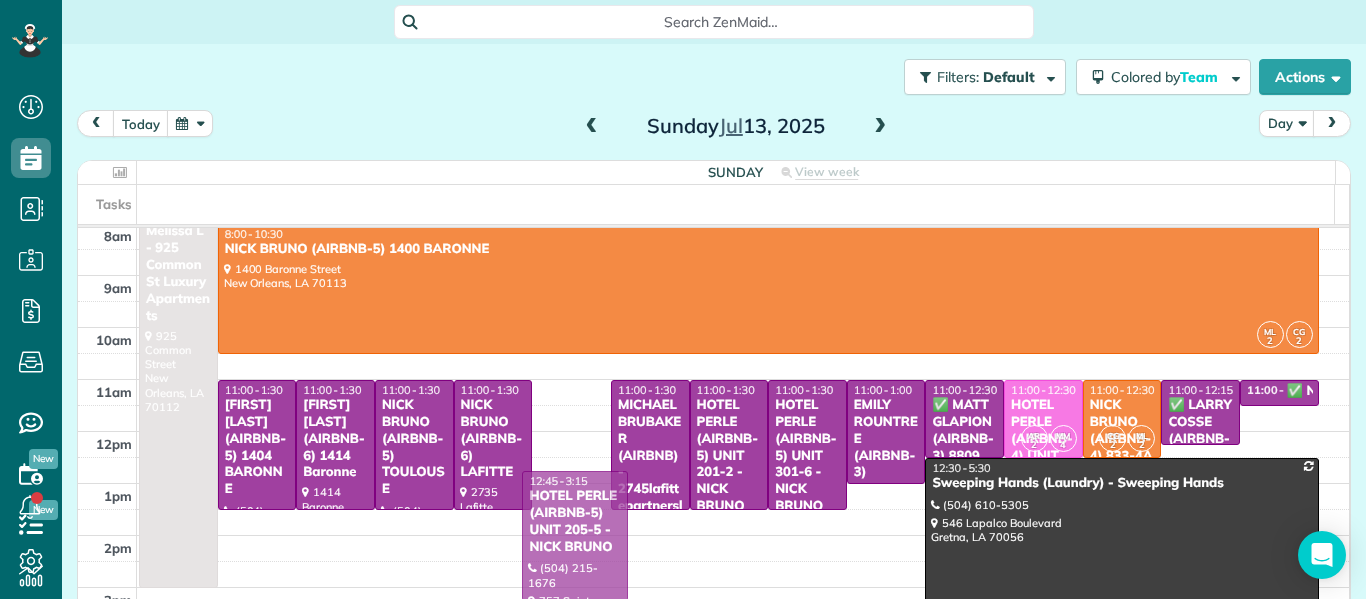 drag, startPoint x: 561, startPoint y: 435, endPoint x: 607, endPoint y: 528, distance: 103.75452 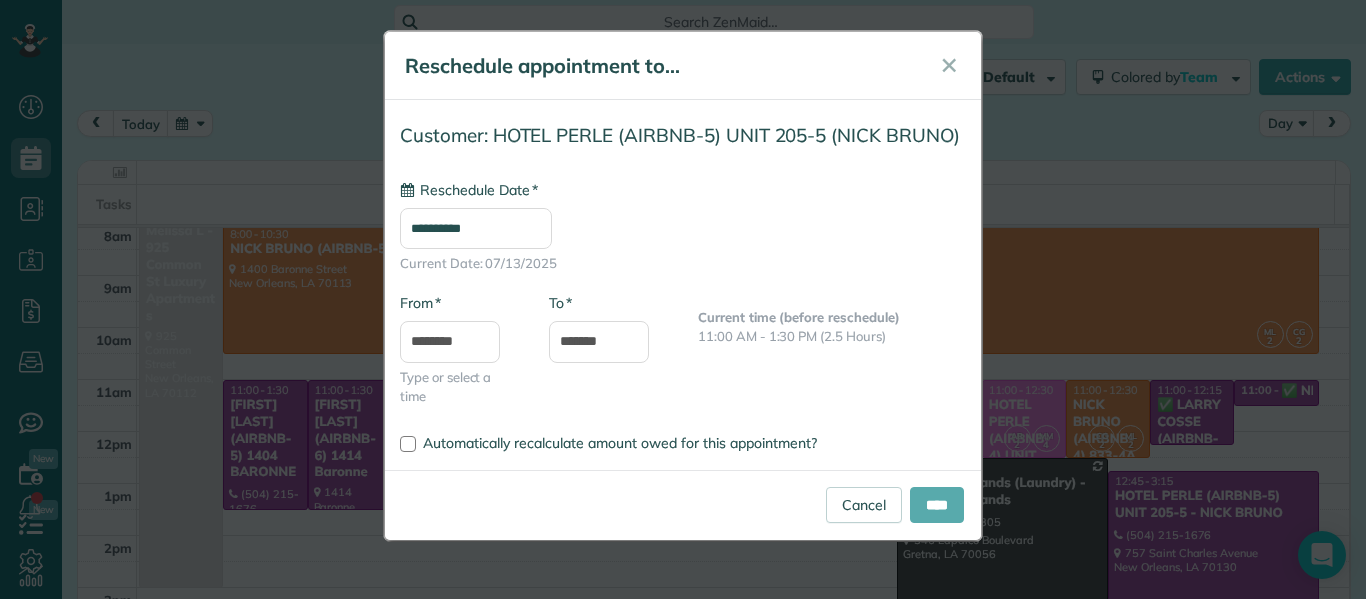 type on "**********" 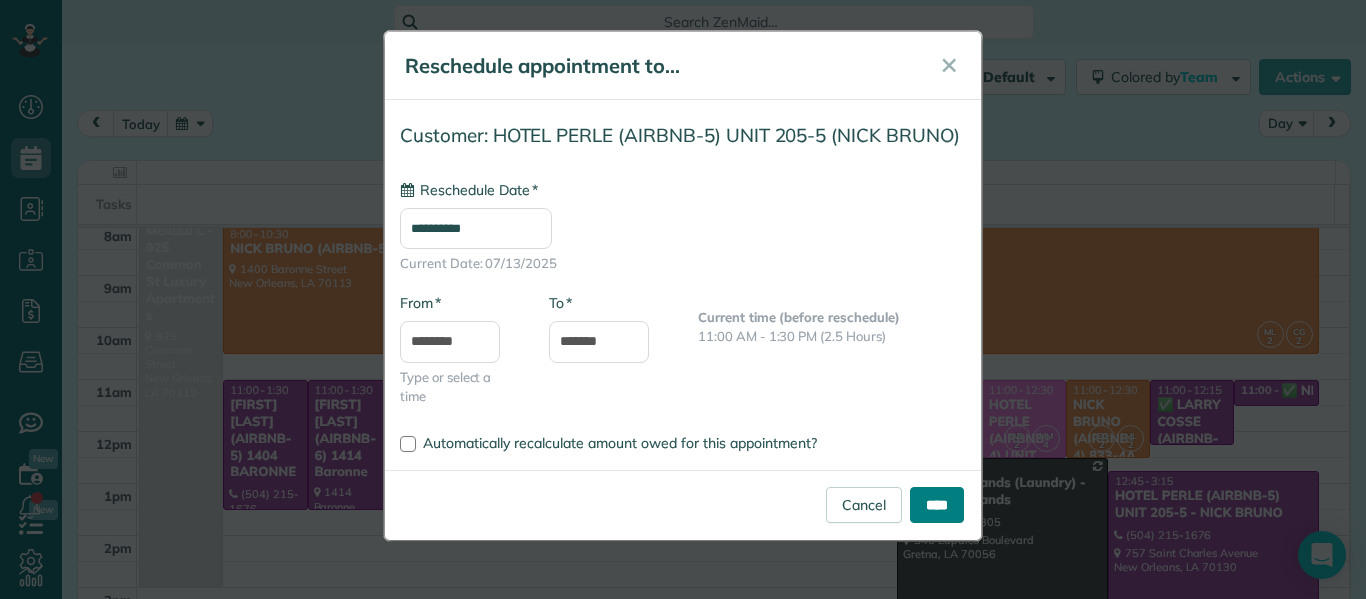click on "****" at bounding box center [937, 505] 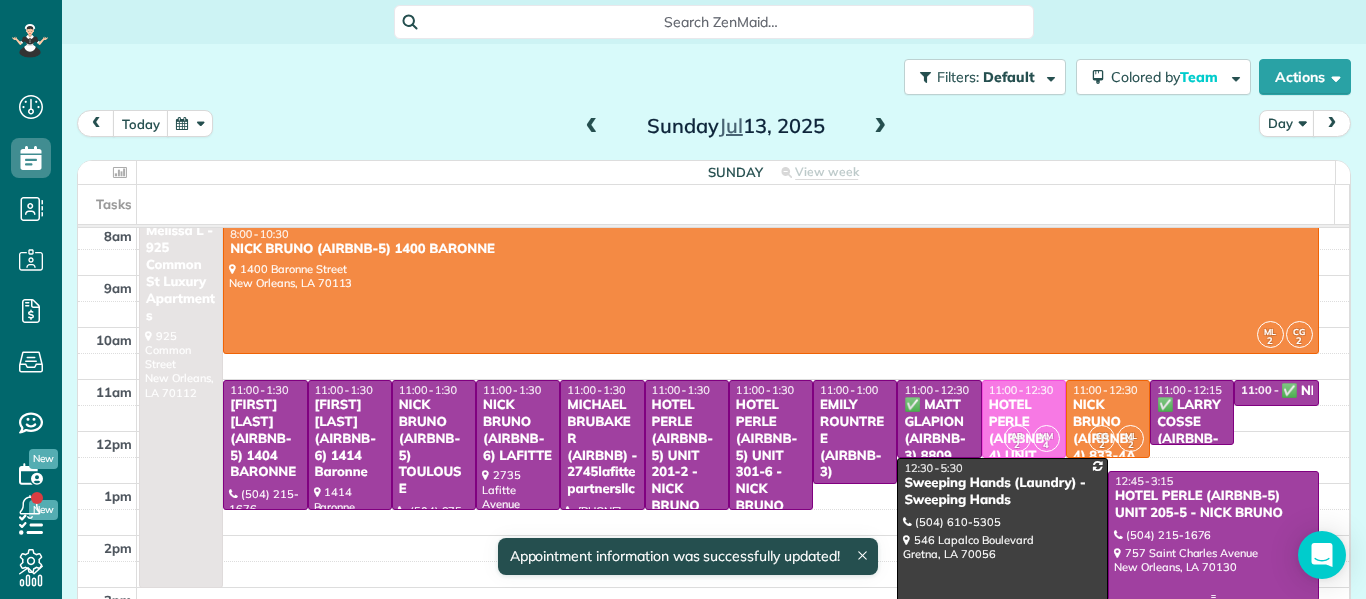 click at bounding box center [1213, 536] 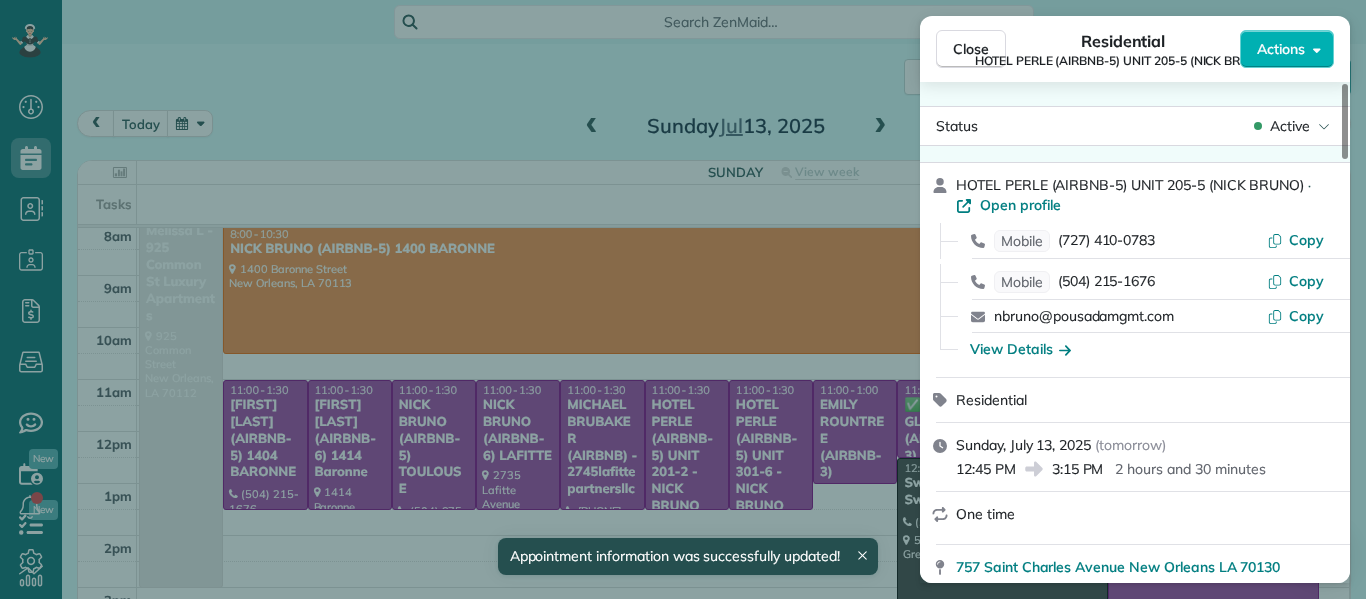 scroll, scrollTop: 0, scrollLeft: 0, axis: both 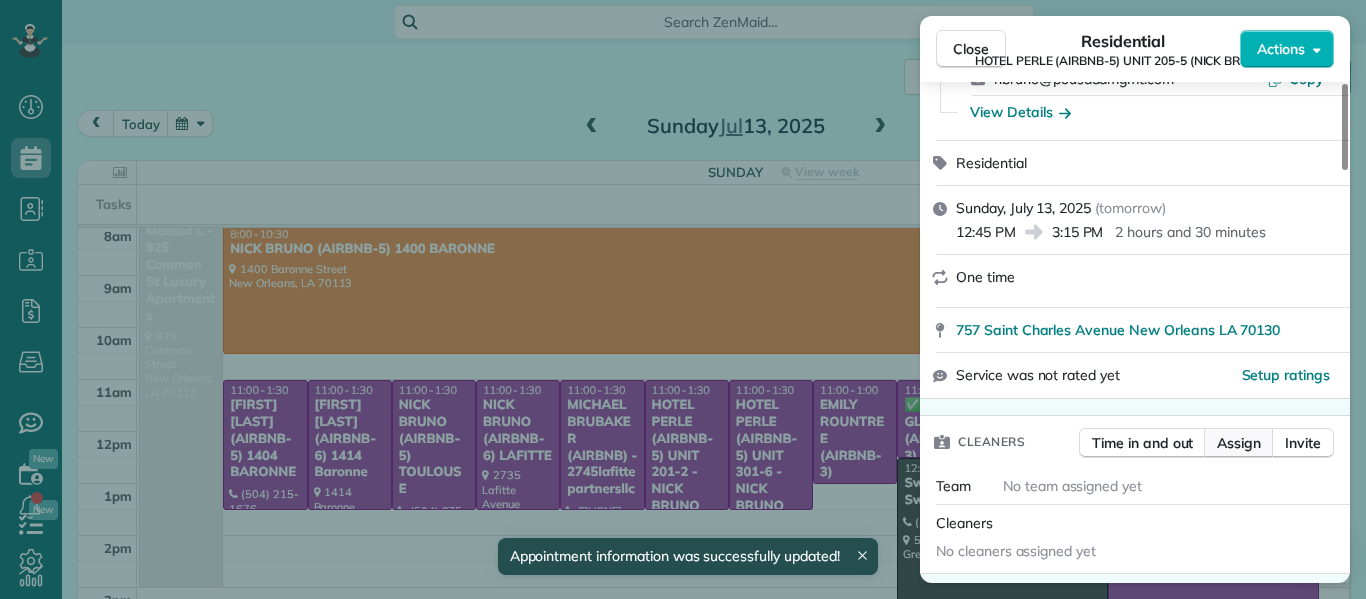 click on "Assign" at bounding box center (1239, 443) 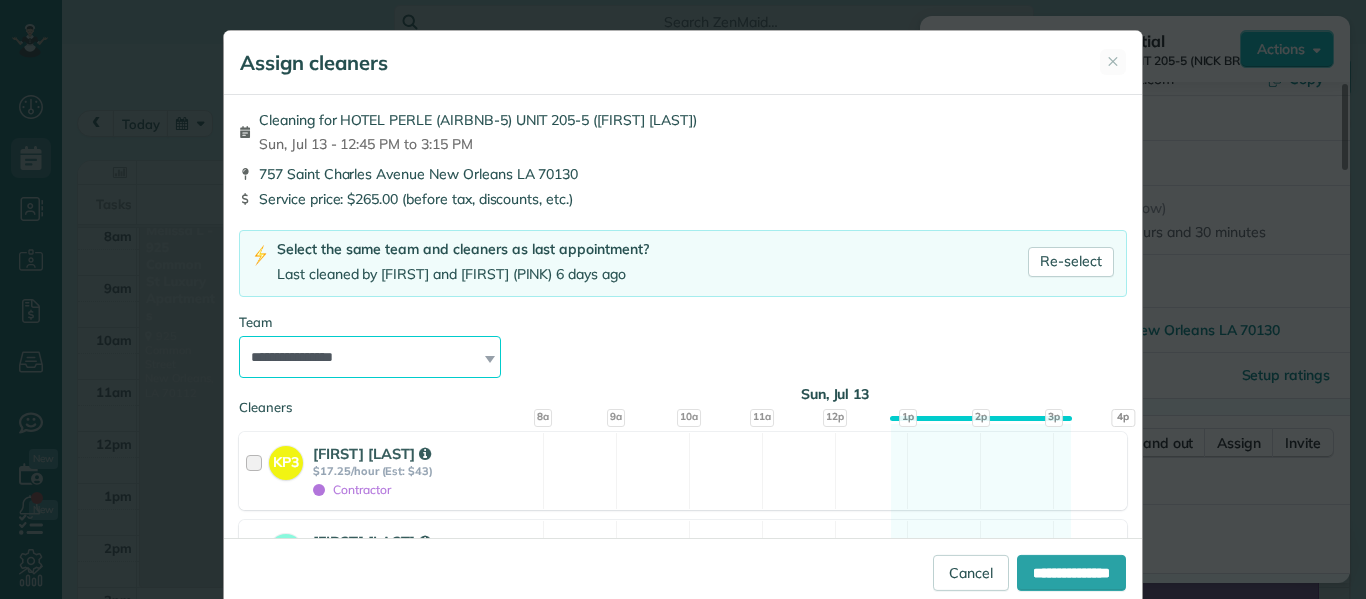 click on "**********" at bounding box center (370, 357) 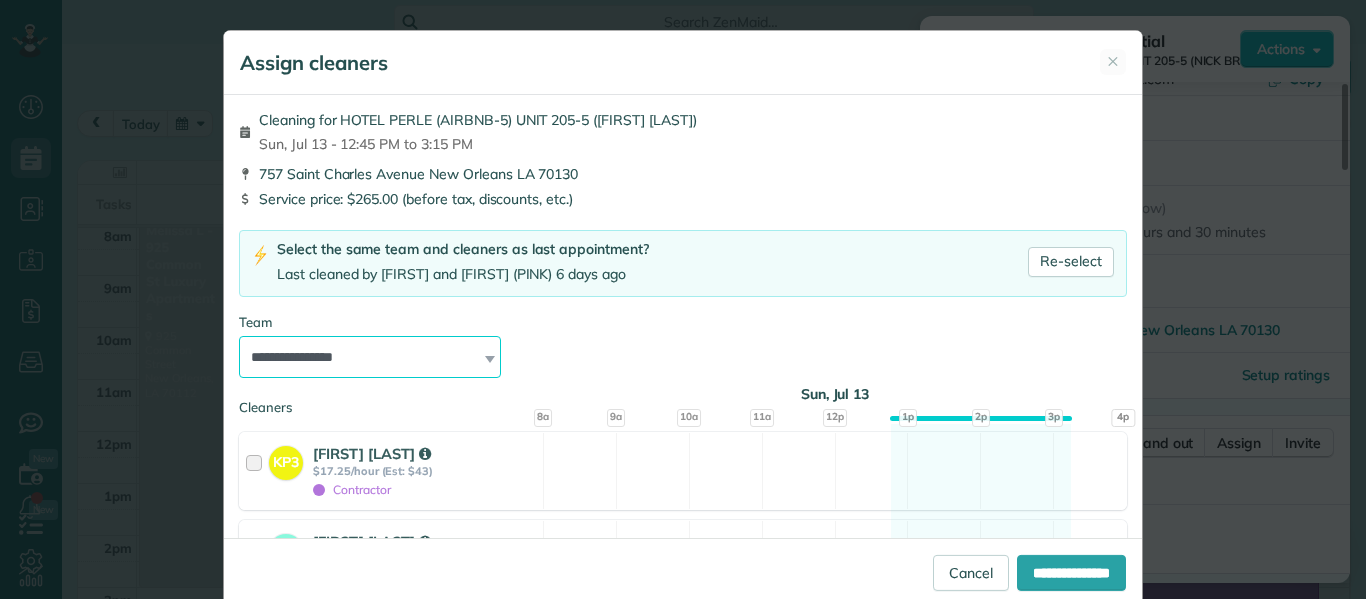 select on "*****" 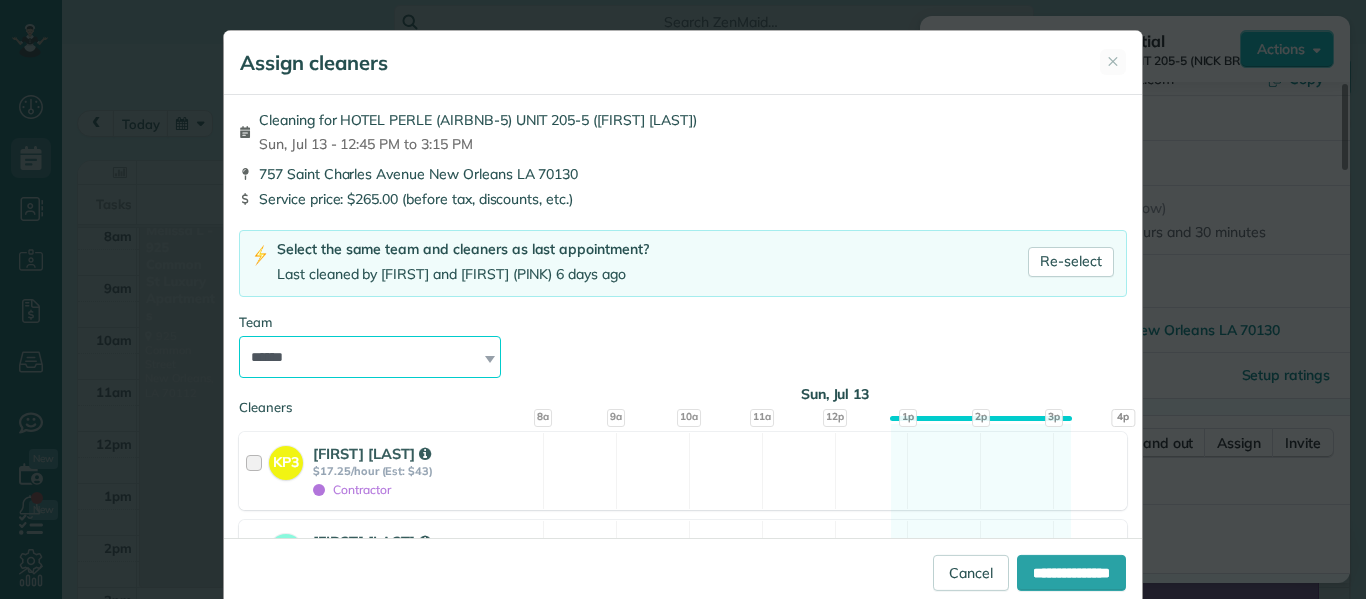 click on "**********" at bounding box center (370, 357) 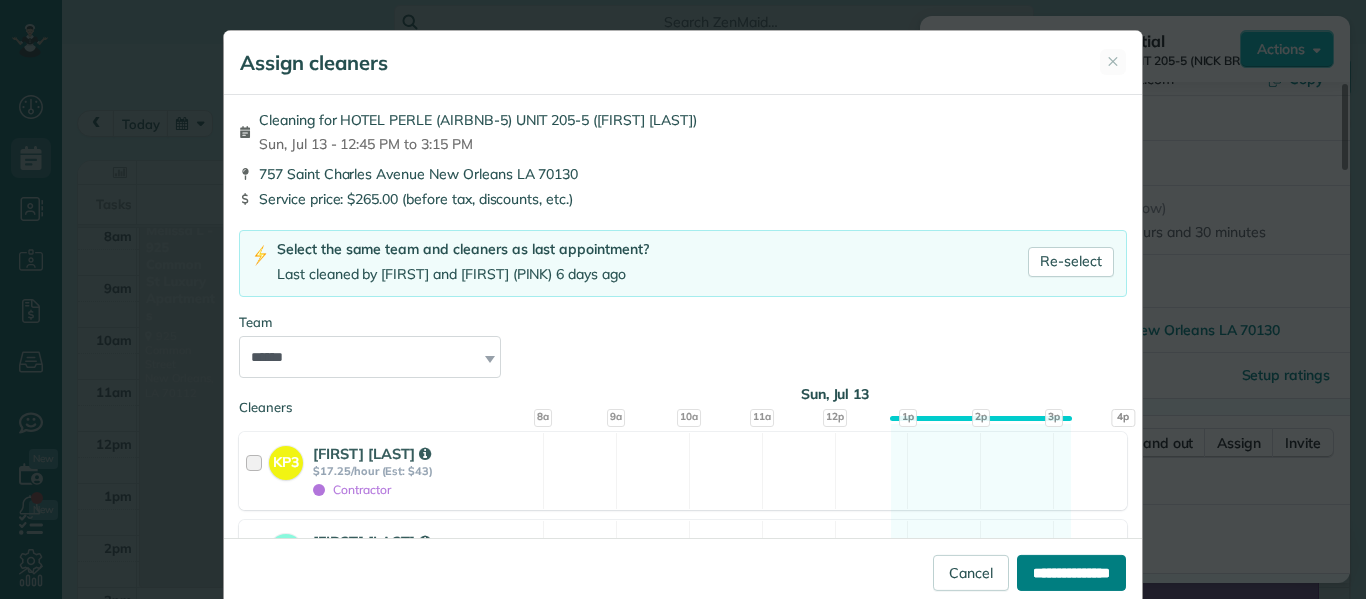 click on "**********" at bounding box center [1071, 573] 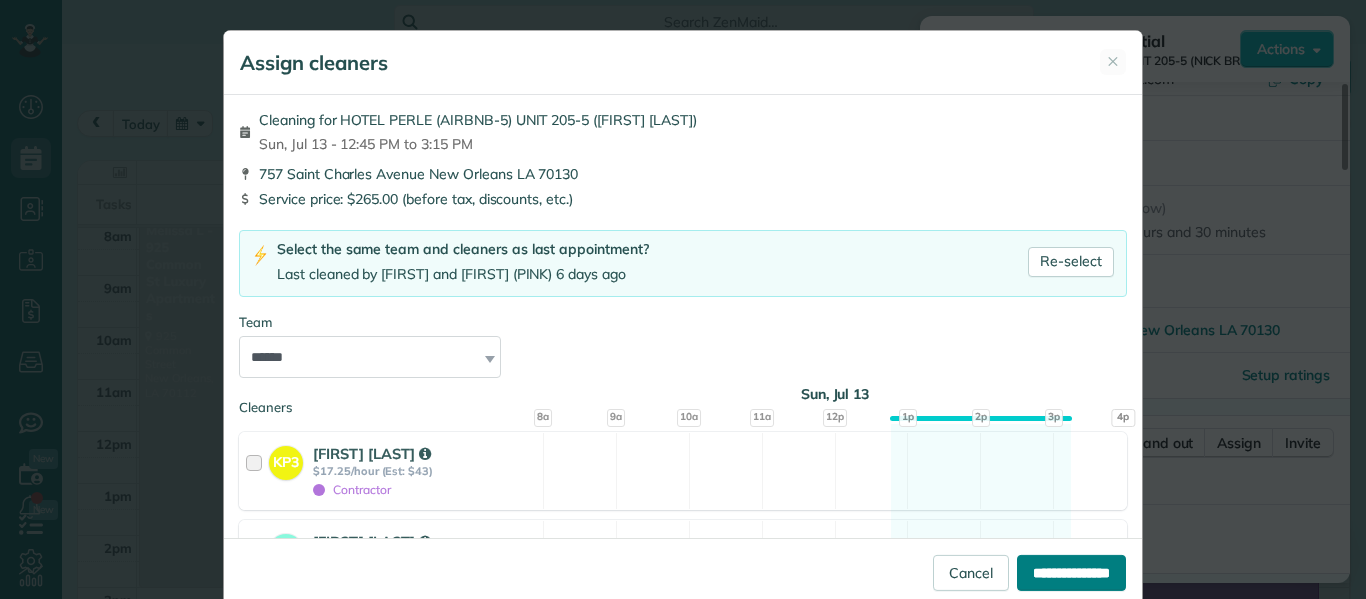type on "**********" 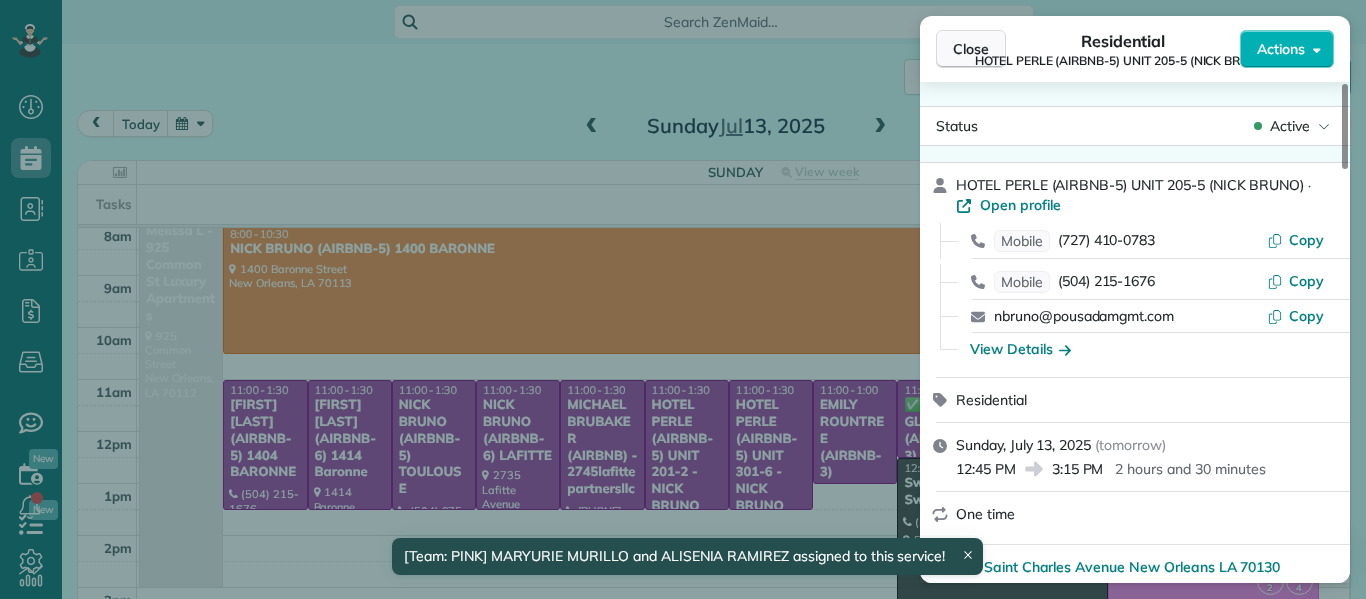 click on "Close" at bounding box center [971, 49] 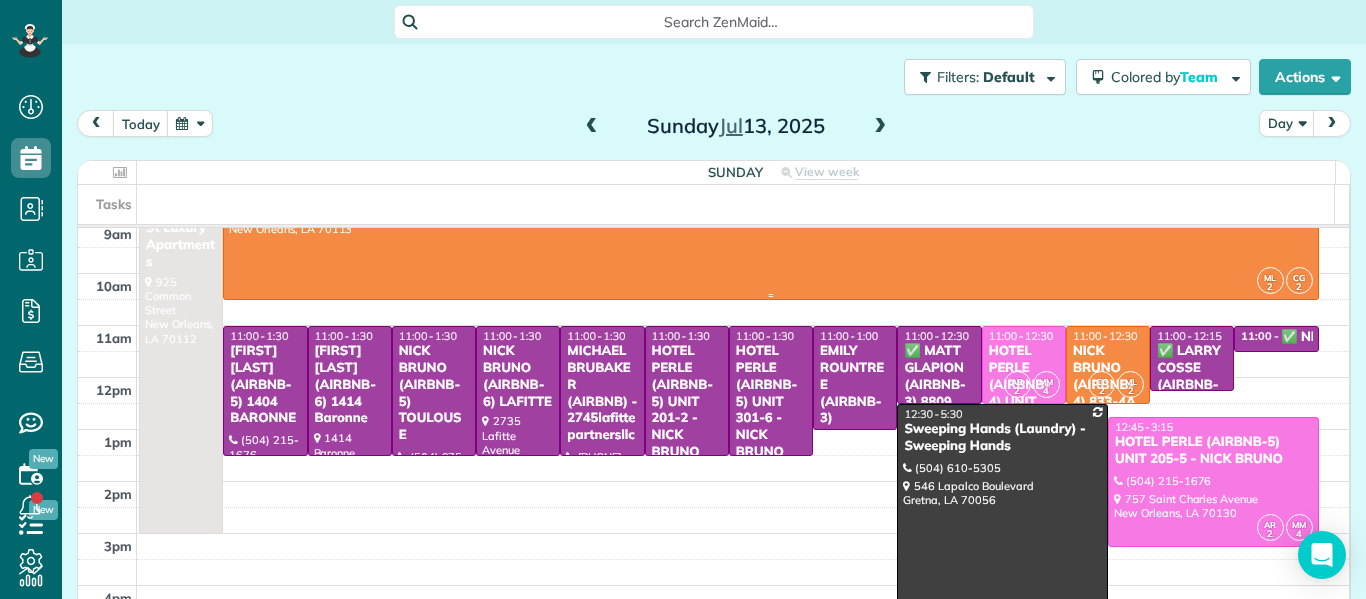 scroll, scrollTop: 111, scrollLeft: 0, axis: vertical 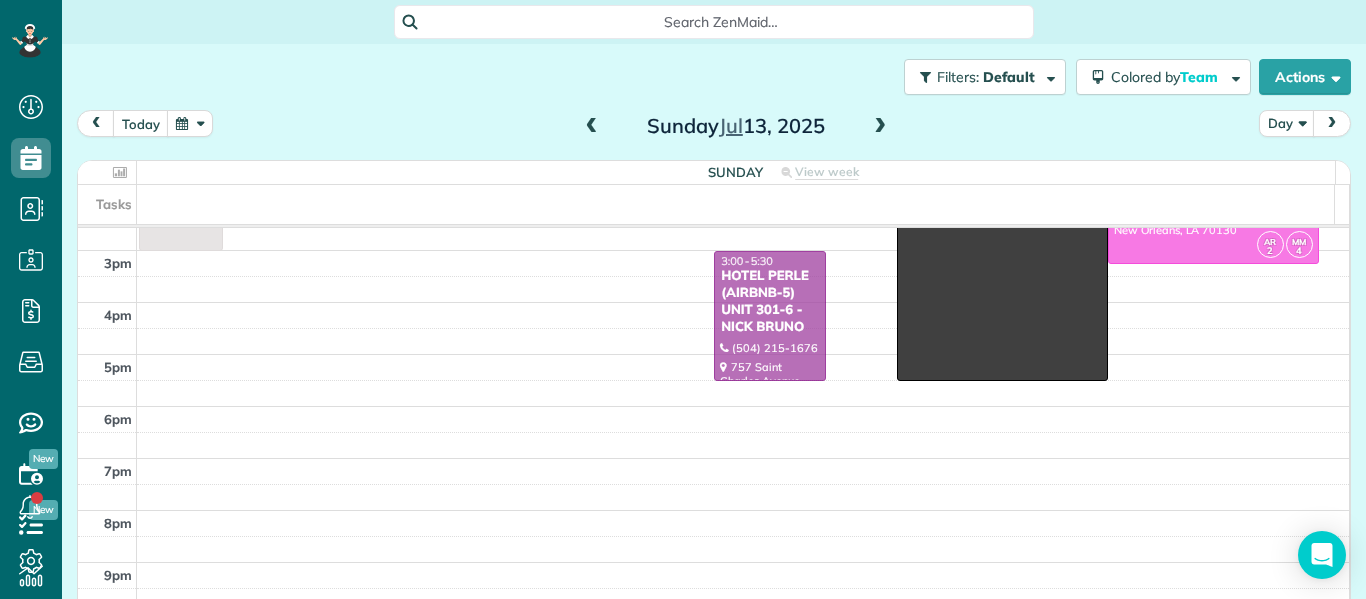 drag, startPoint x: 766, startPoint y: 414, endPoint x: 917, endPoint y: 619, distance: 254.60951 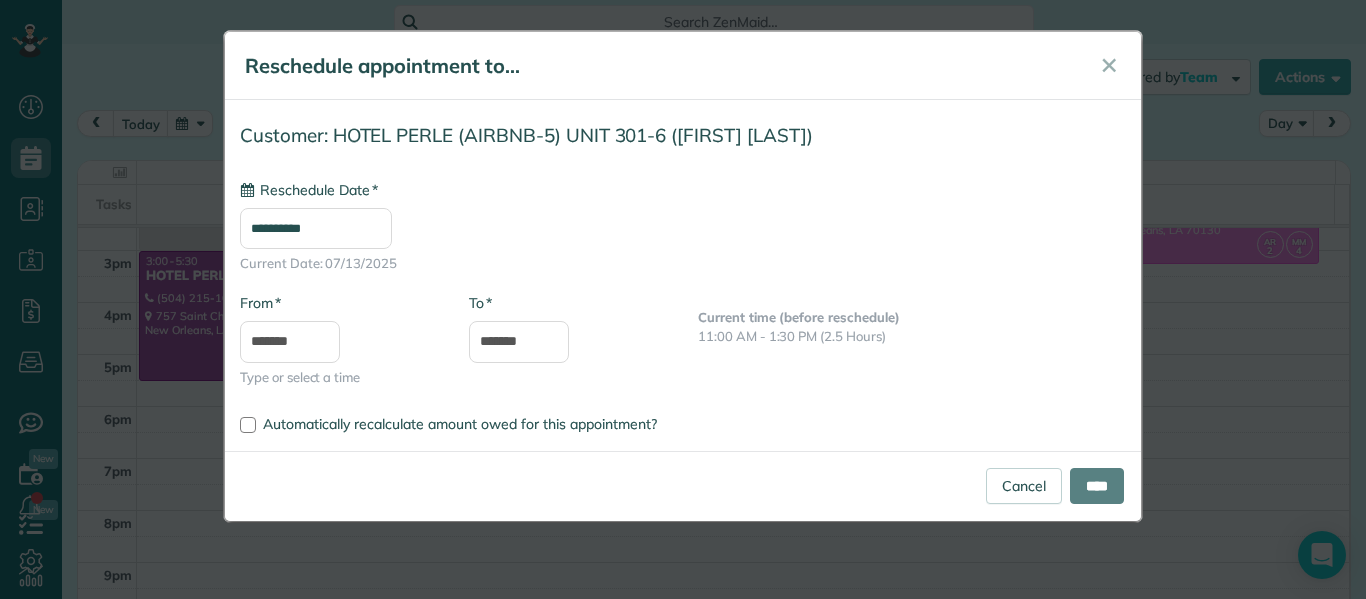 type on "**********" 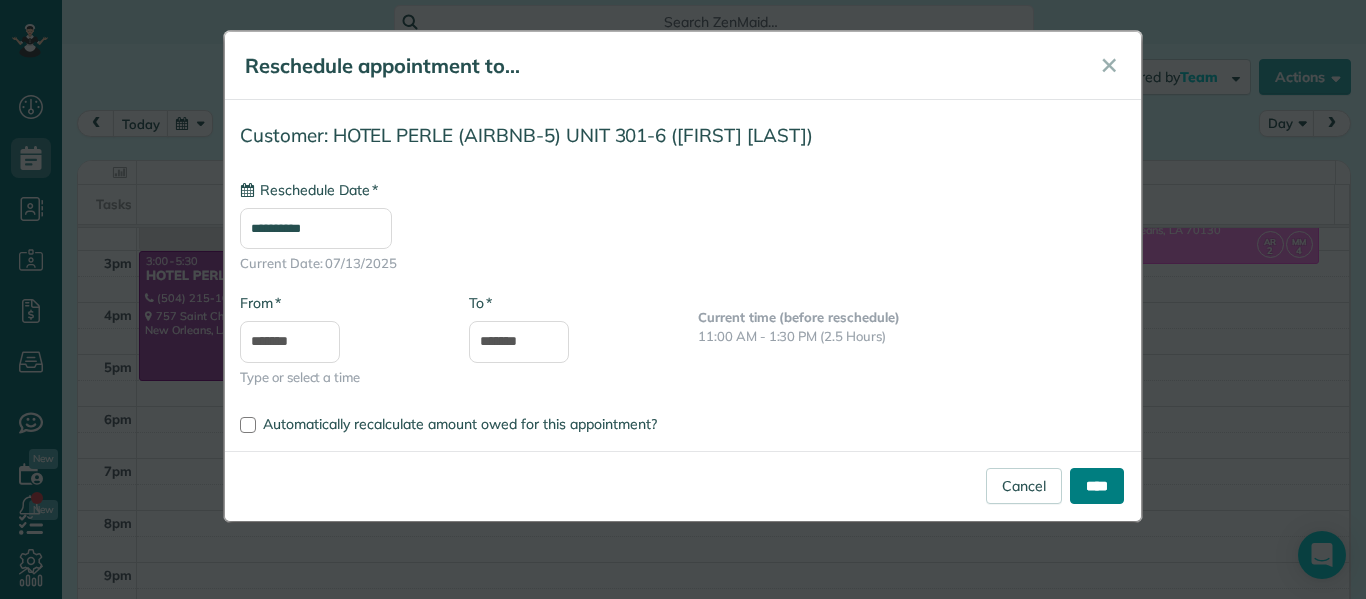click on "****" at bounding box center [1097, 486] 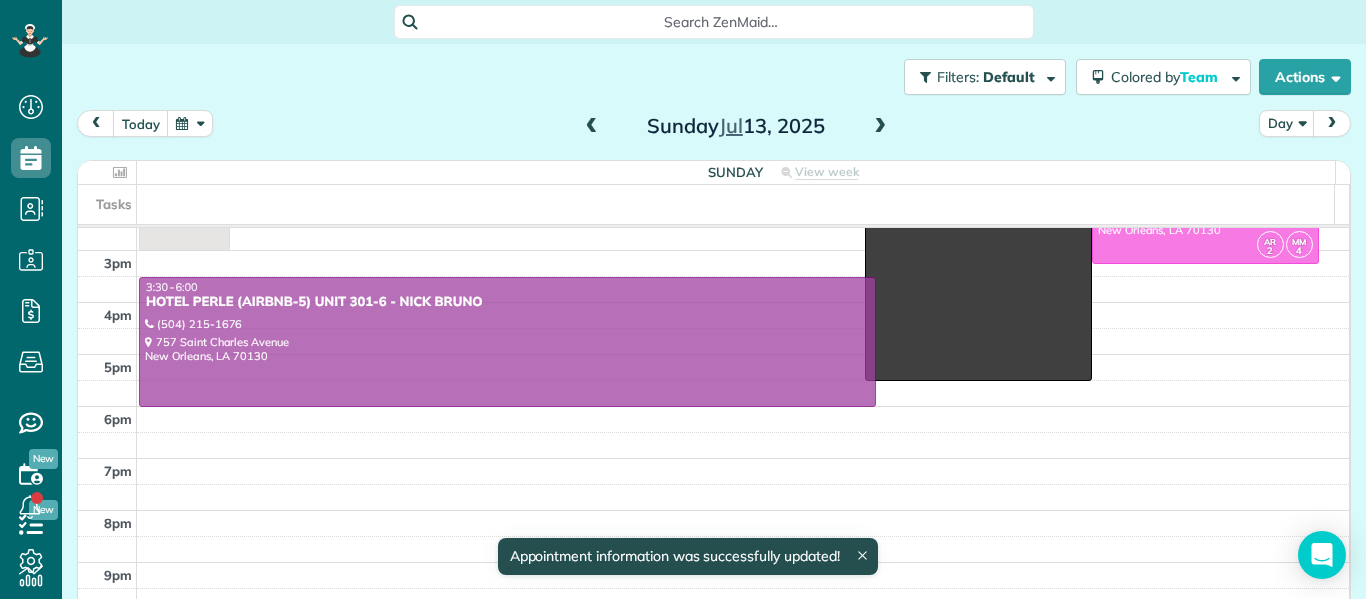 drag, startPoint x: 790, startPoint y: 311, endPoint x: 806, endPoint y: 334, distance: 28.01785 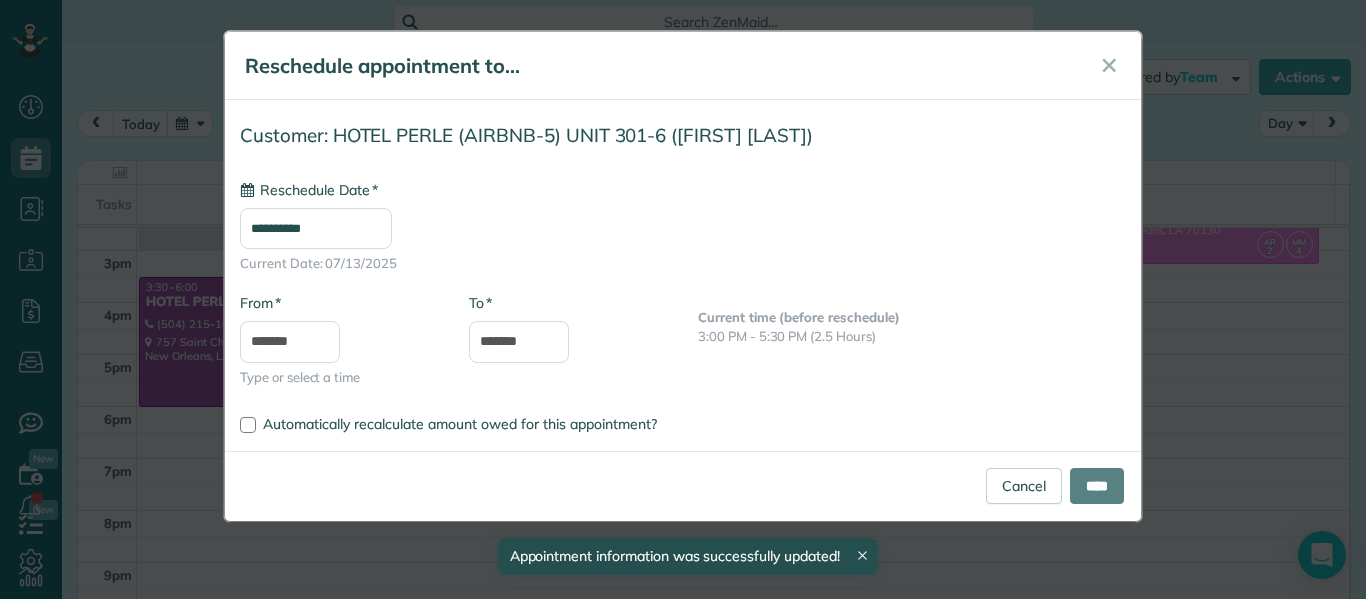 type on "**********" 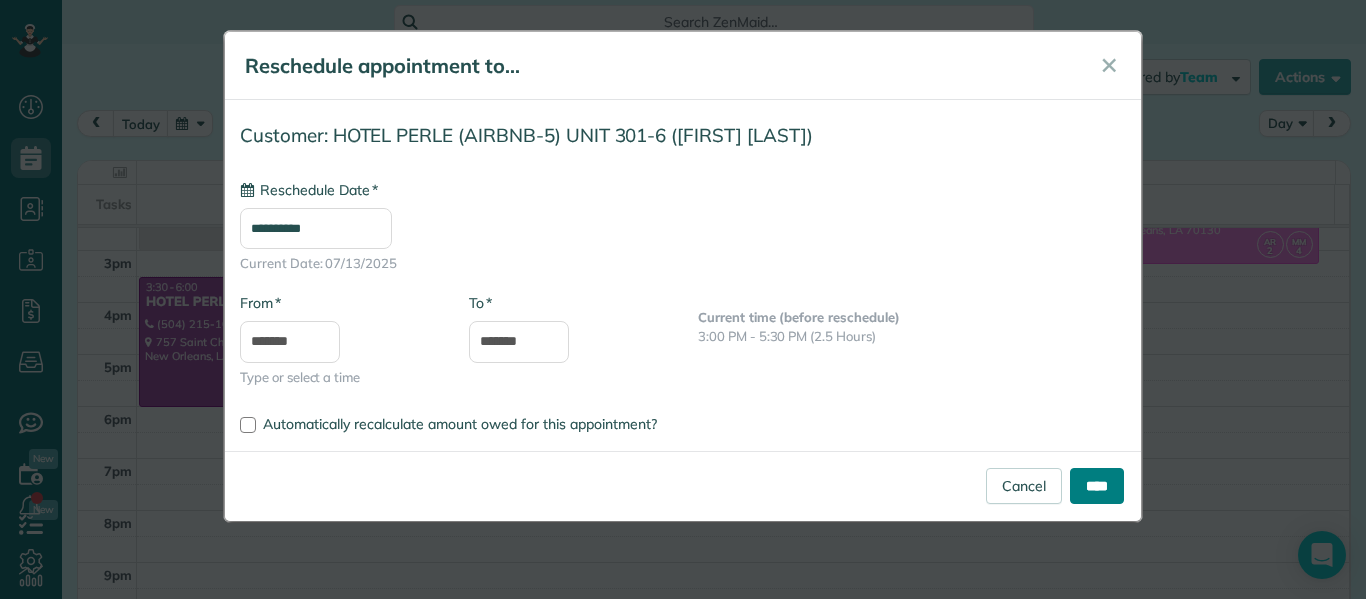click on "****" at bounding box center (1097, 486) 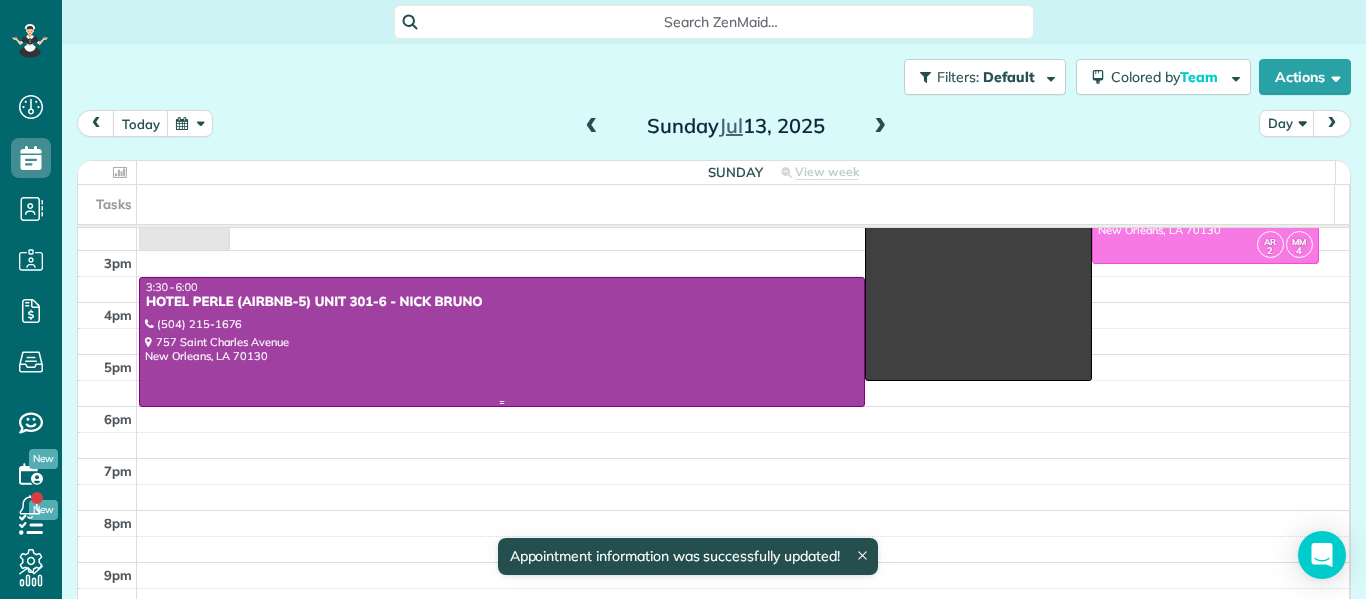 click at bounding box center (502, 342) 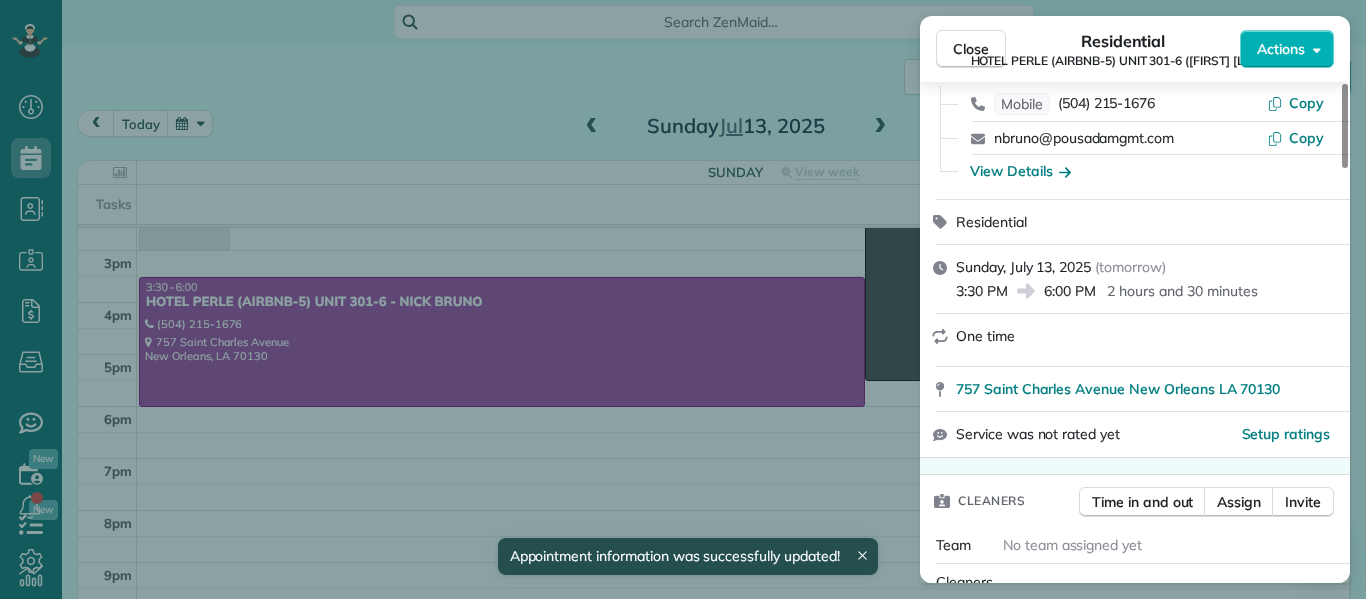 scroll, scrollTop: 179, scrollLeft: 0, axis: vertical 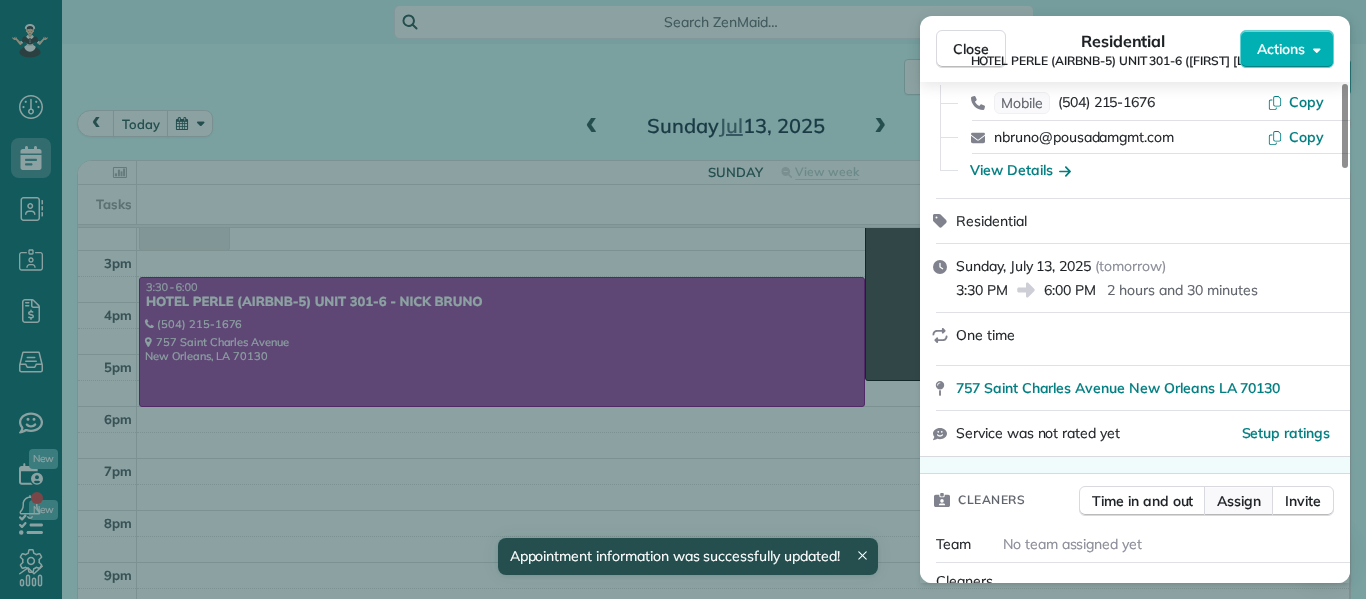 click on "Assign" at bounding box center (1239, 501) 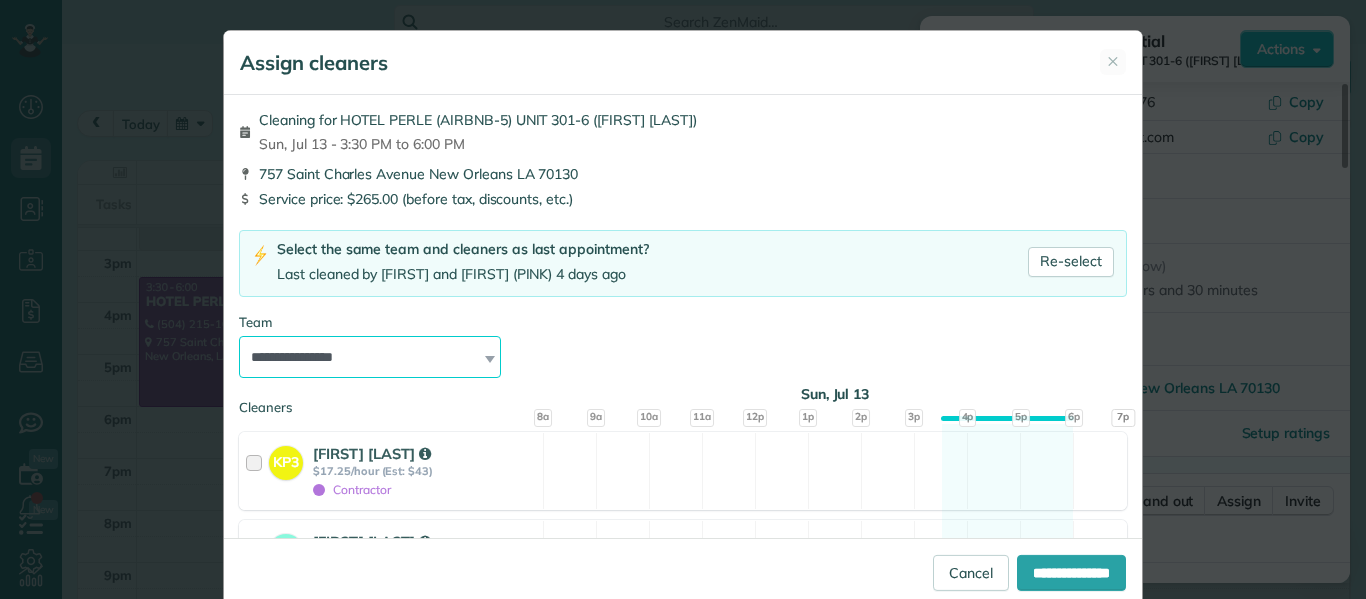 click on "**********" at bounding box center (370, 357) 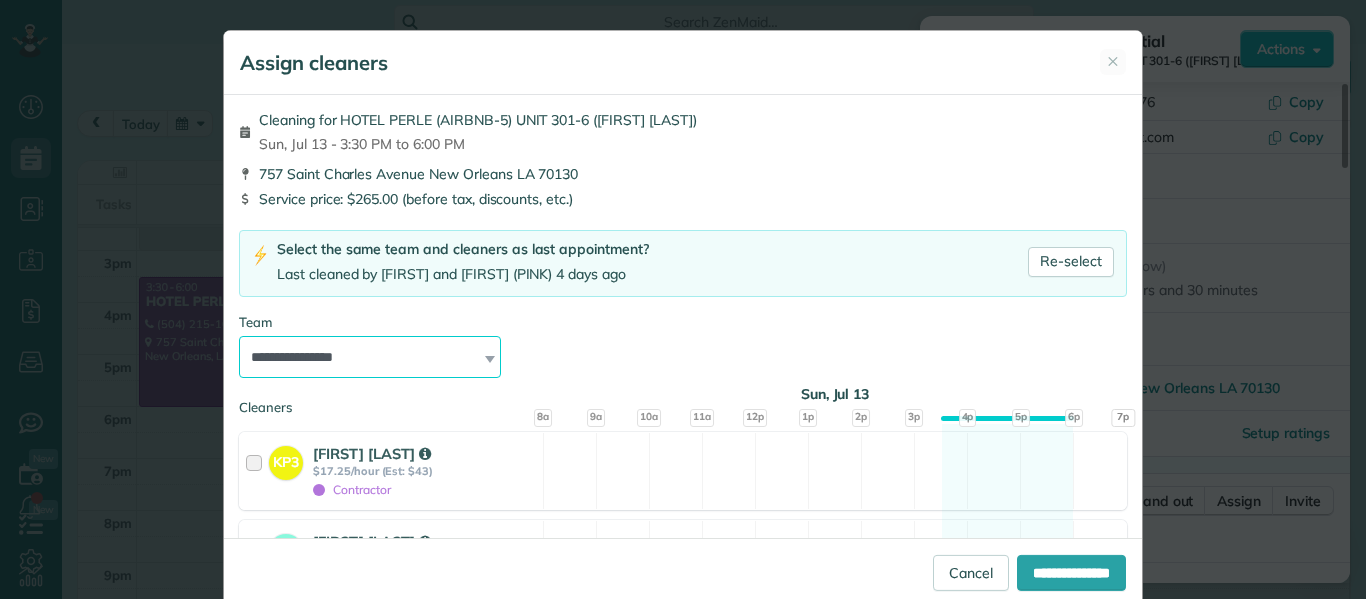 select on "*****" 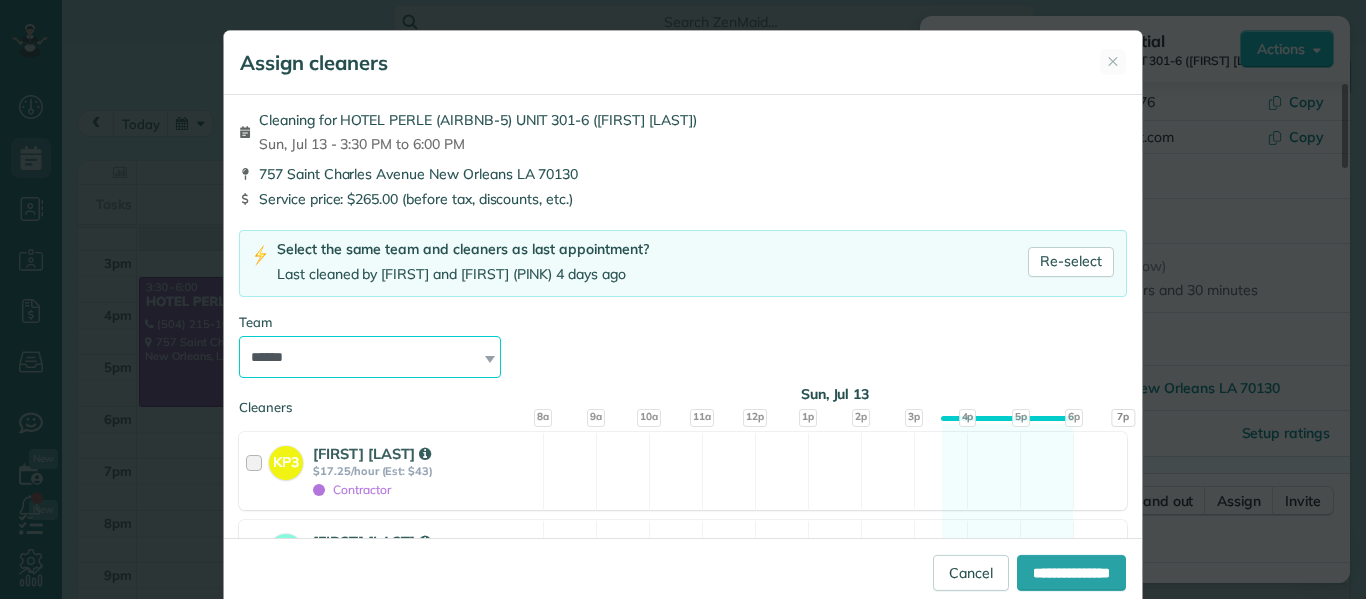 click on "**********" at bounding box center [370, 357] 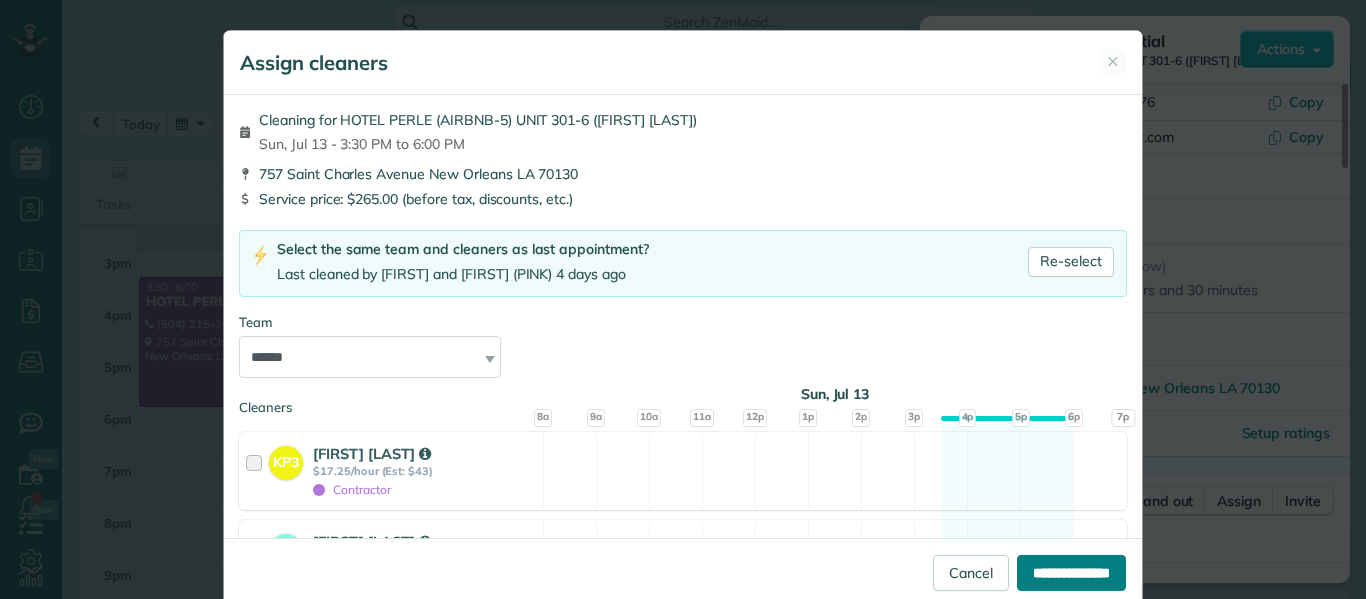 click on "**********" at bounding box center [1071, 573] 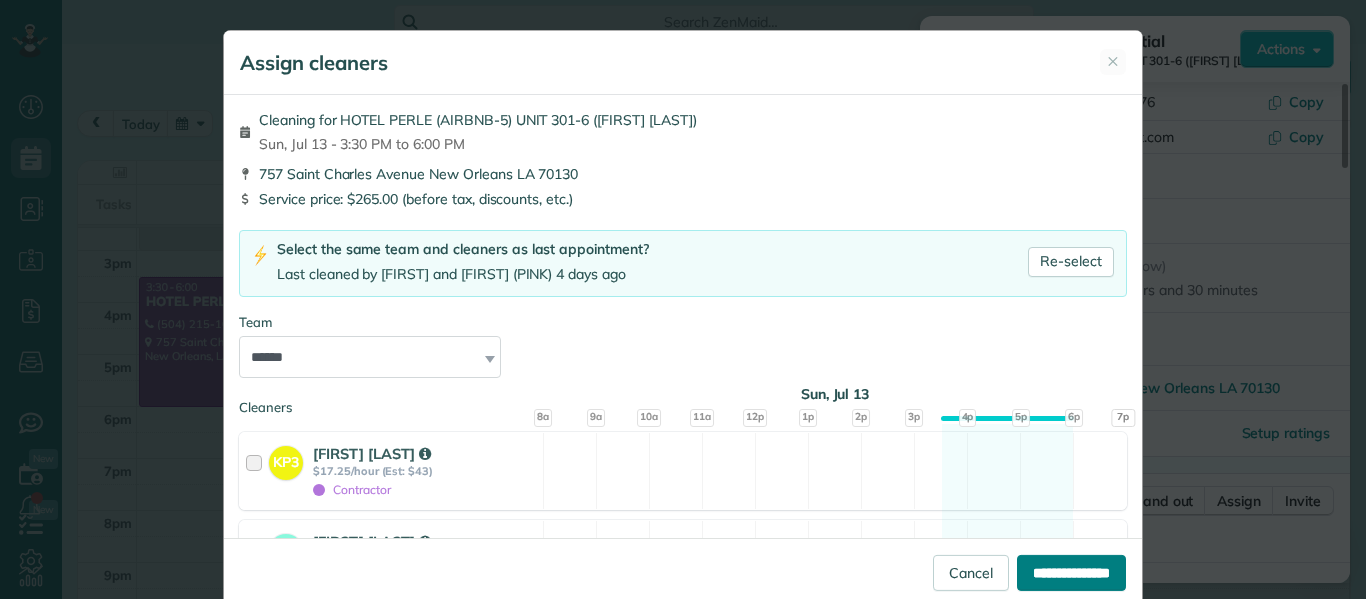 type on "**********" 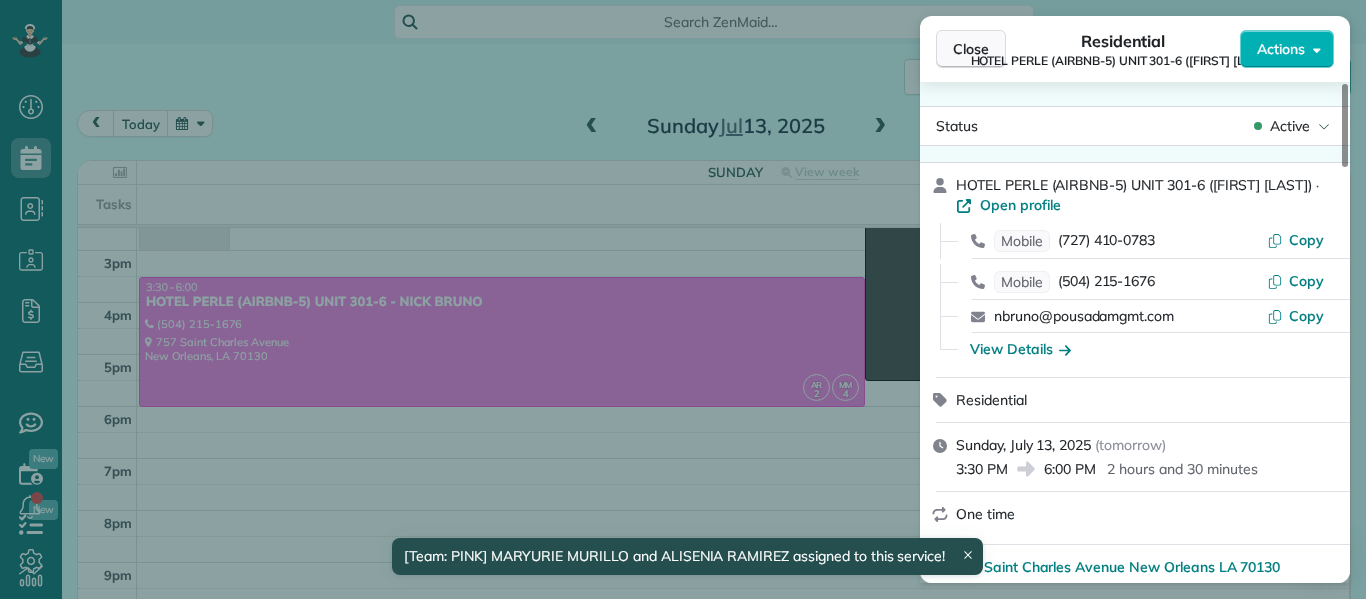 click on "Close" at bounding box center (971, 49) 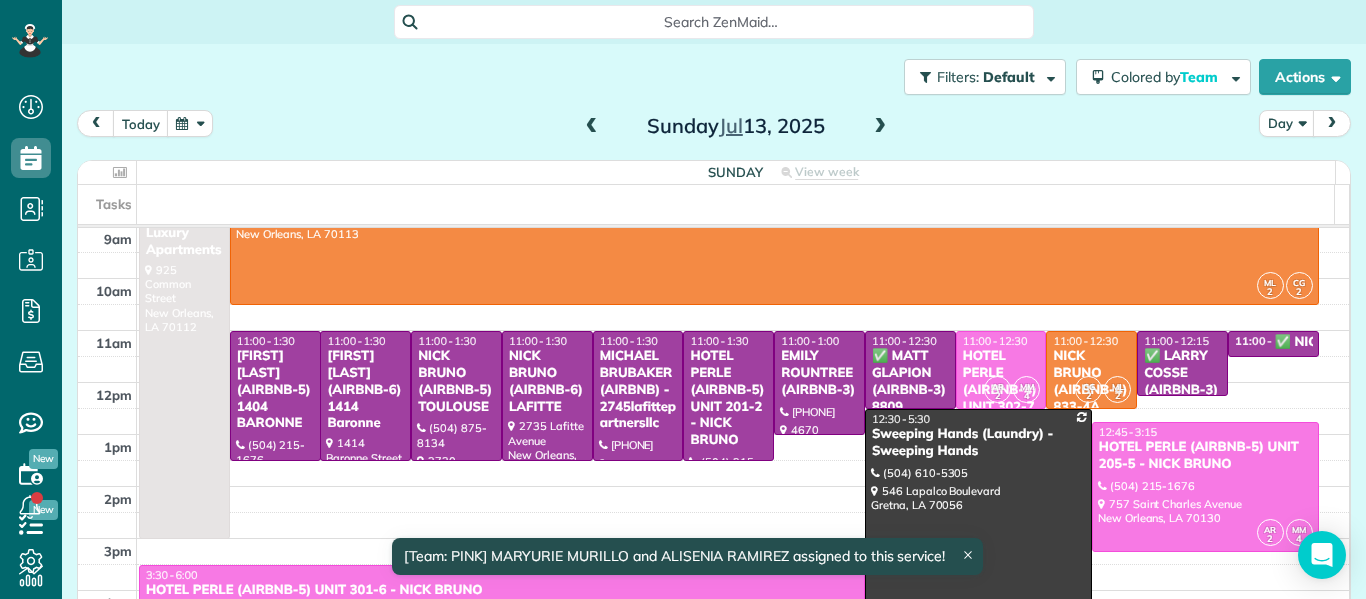scroll, scrollTop: 104, scrollLeft: 0, axis: vertical 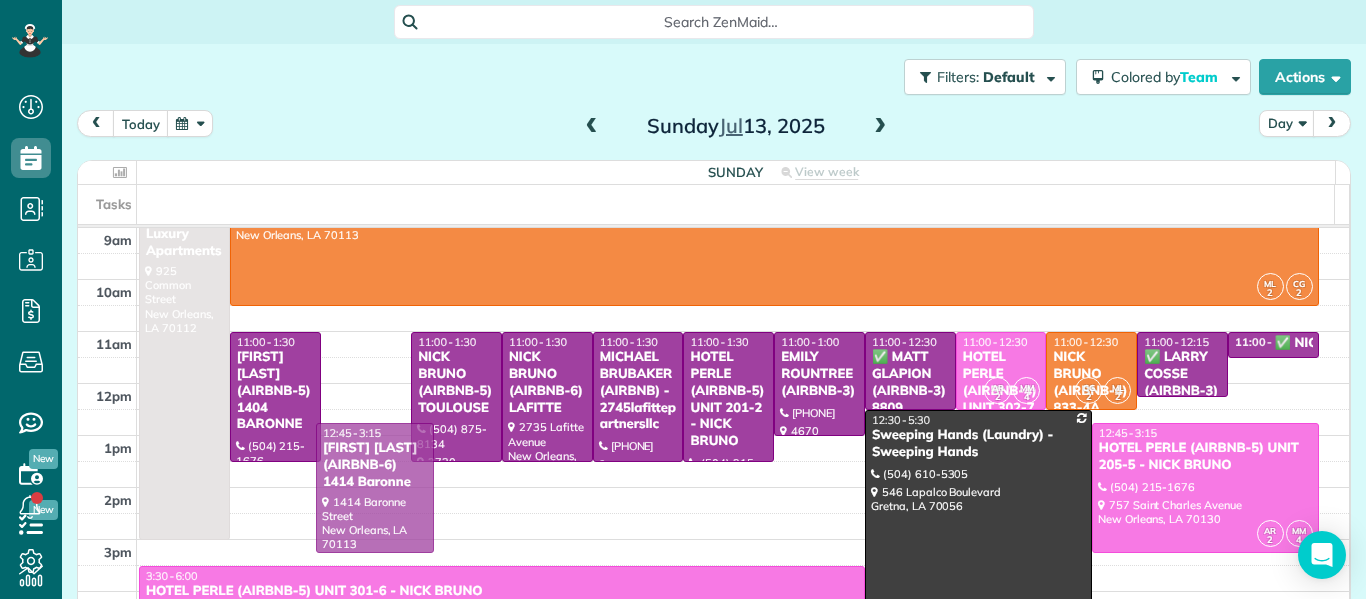 drag, startPoint x: 368, startPoint y: 415, endPoint x: 420, endPoint y: 511, distance: 109.17875 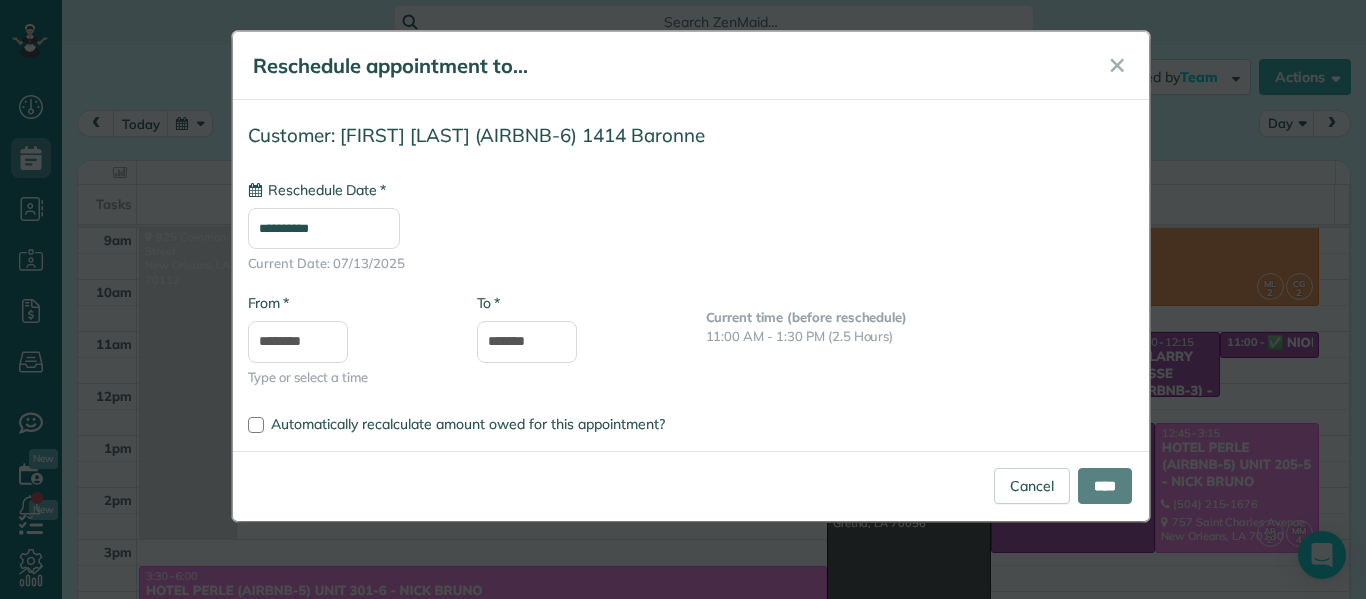 type on "**********" 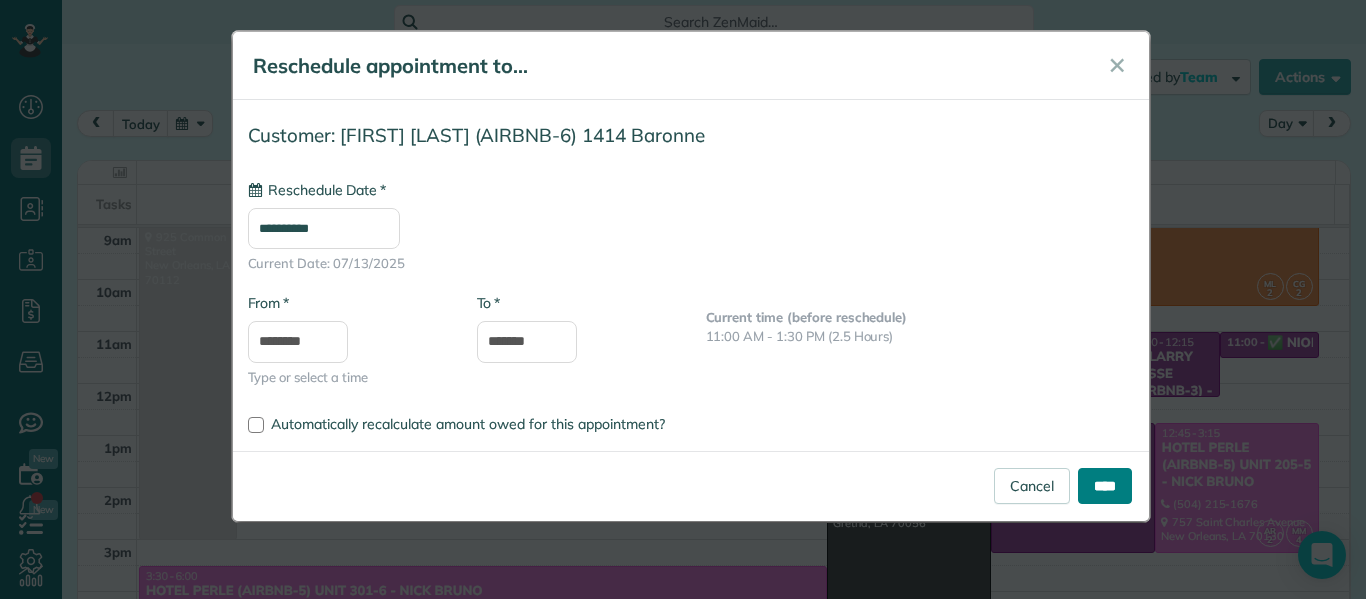 click on "****" at bounding box center (1105, 486) 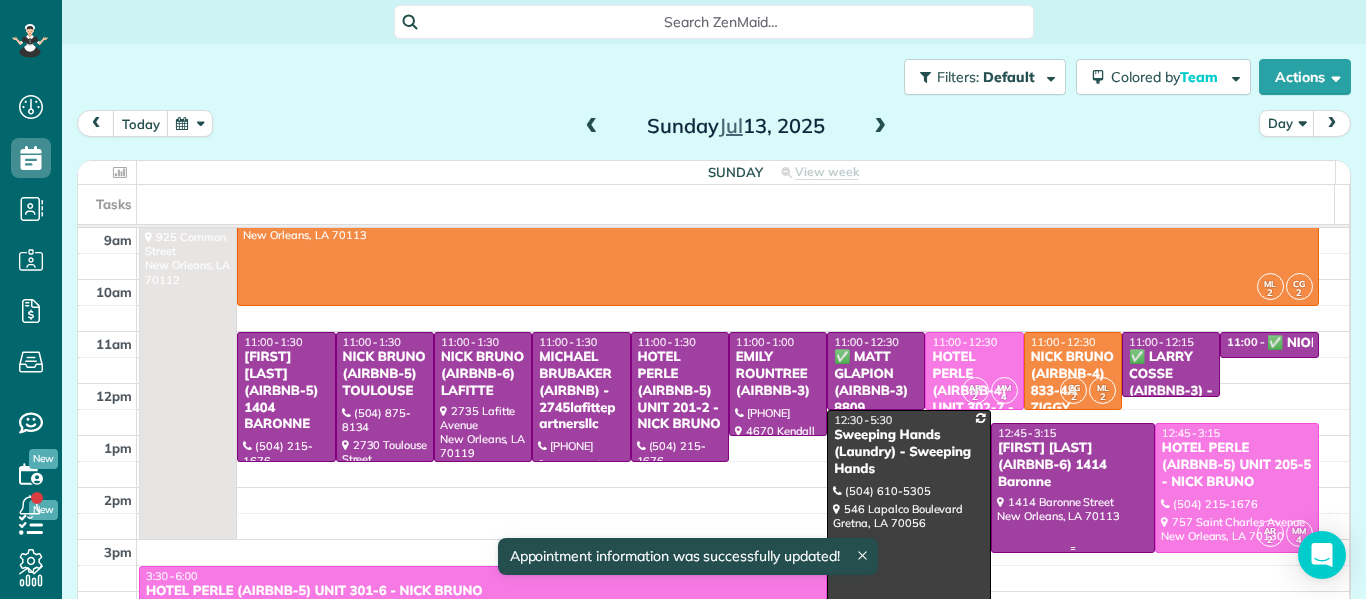 click at bounding box center (1073, 488) 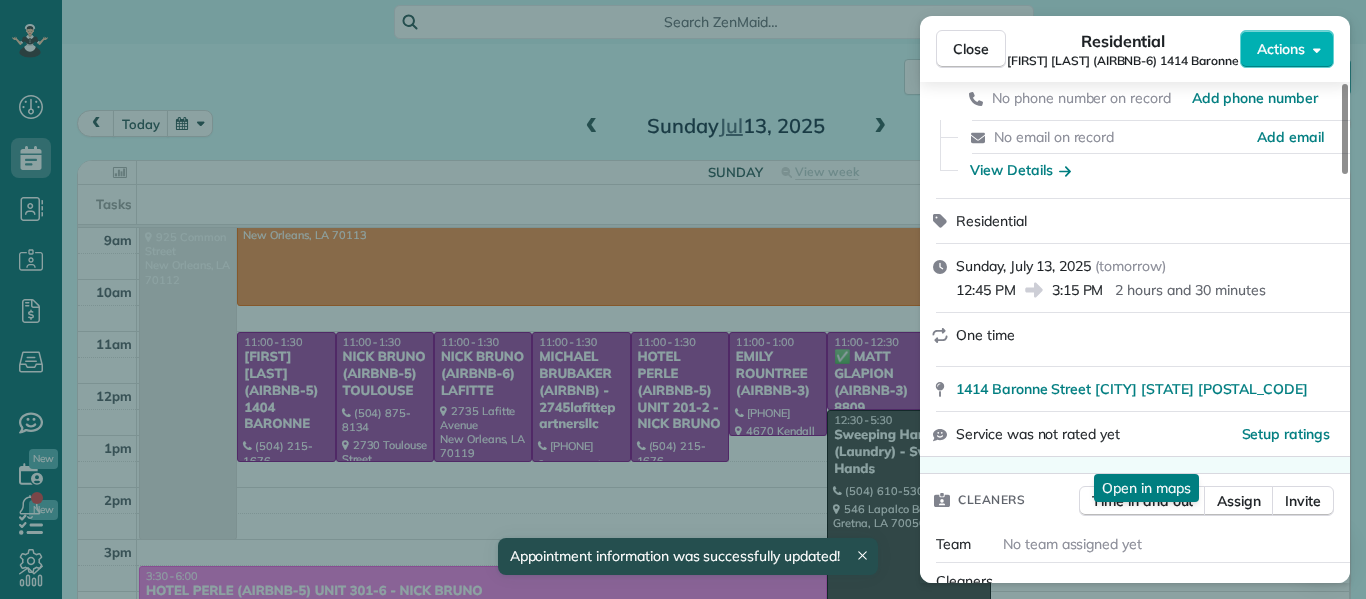 scroll, scrollTop: 159, scrollLeft: 0, axis: vertical 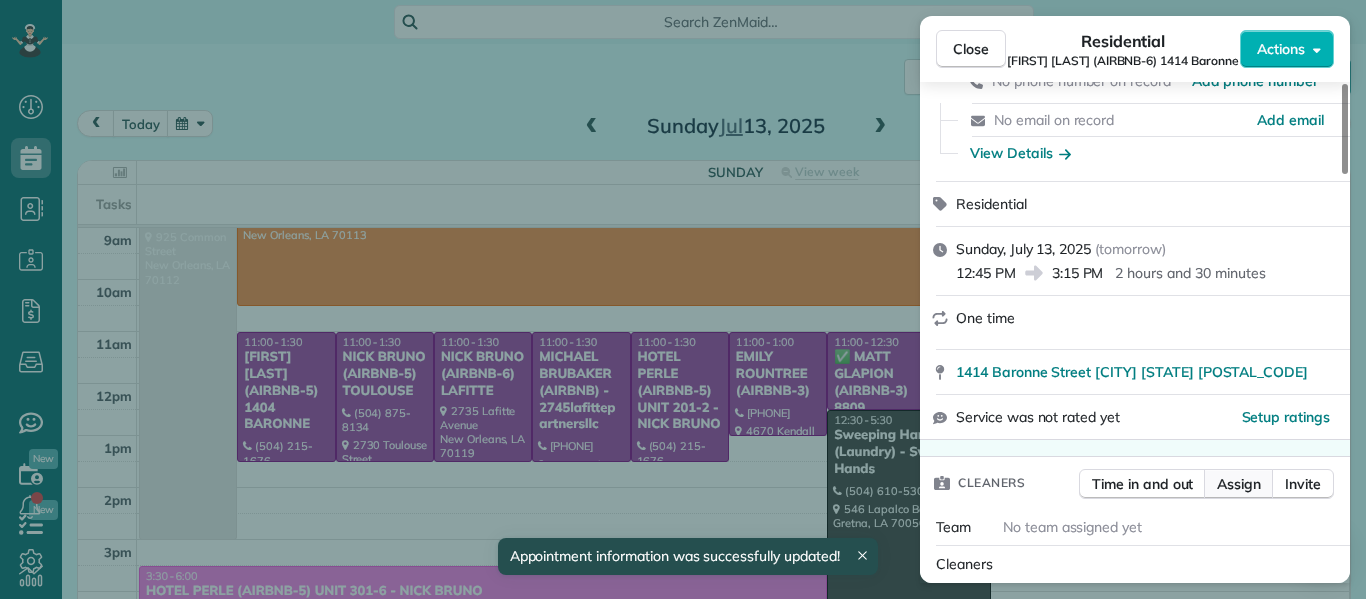 click on "Assign" at bounding box center [1239, 484] 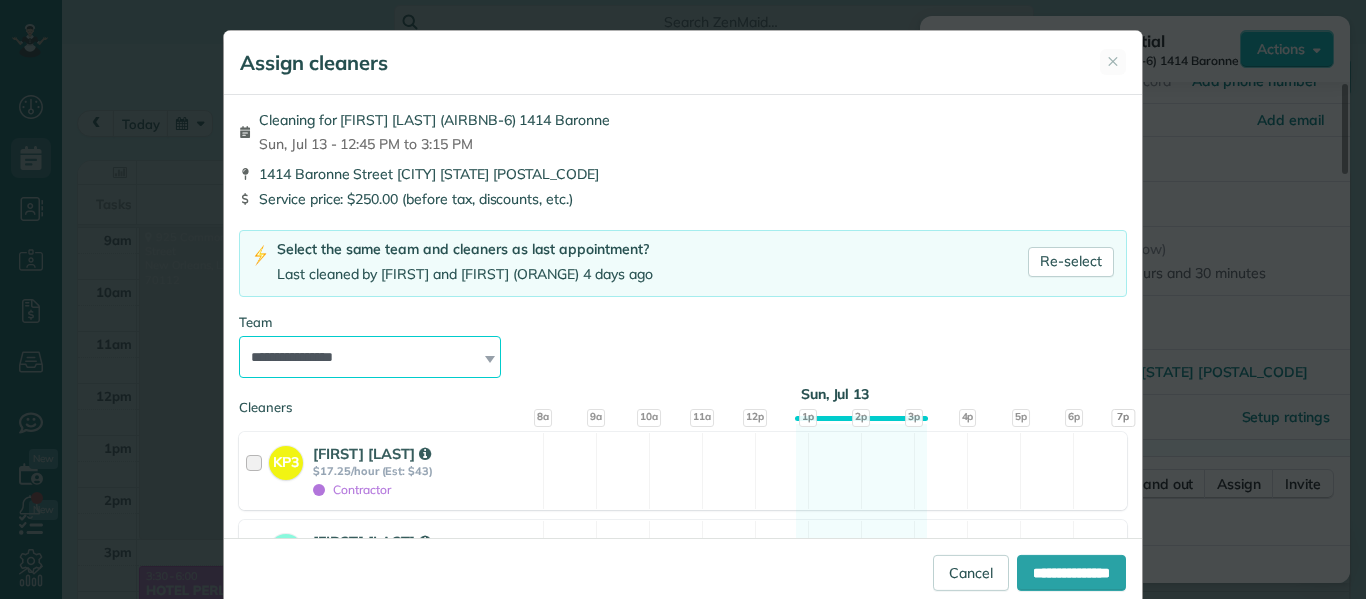click on "**********" at bounding box center (370, 357) 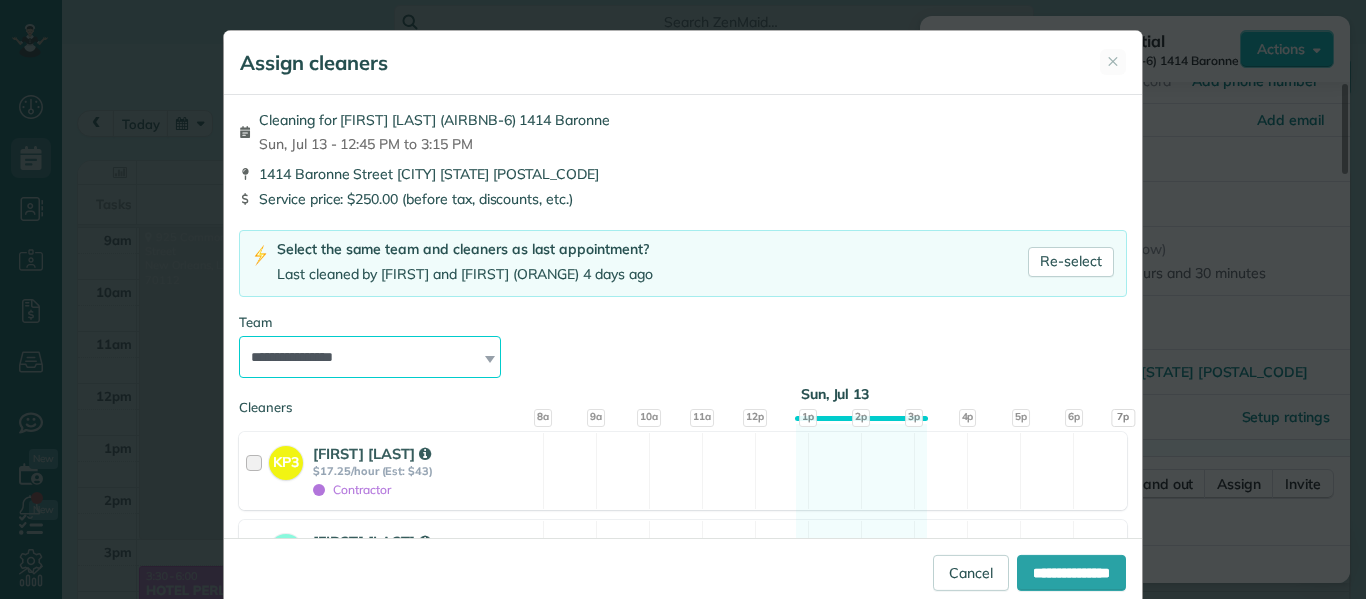 select on "*****" 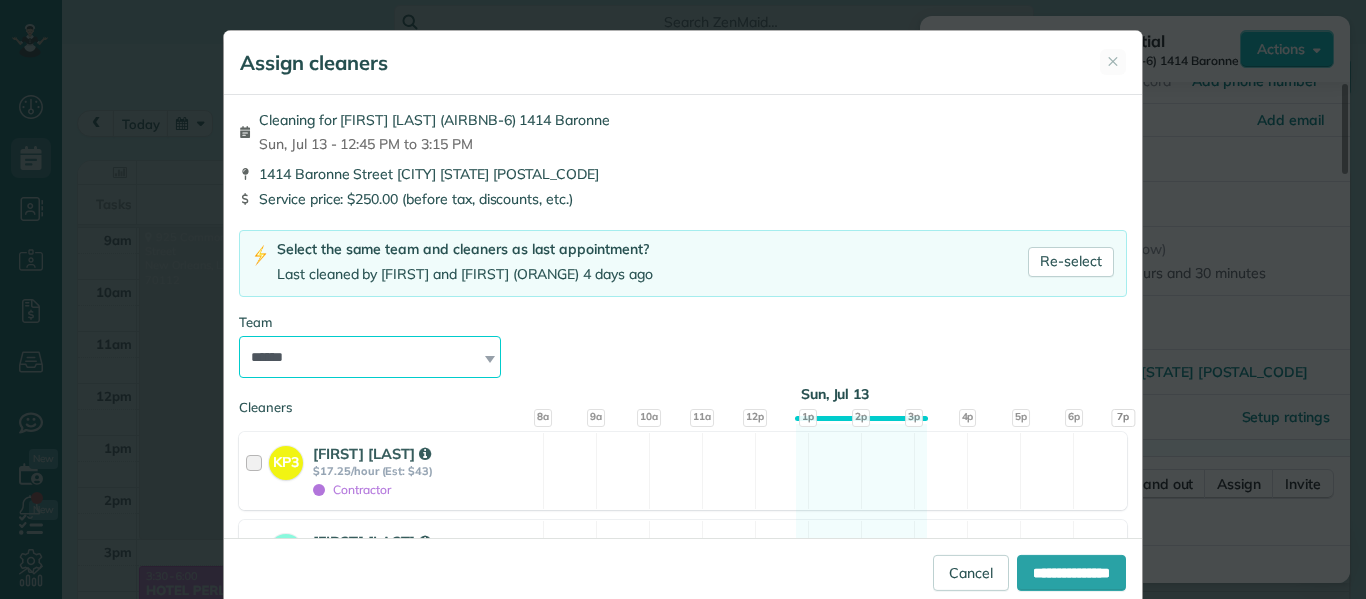 click on "**********" at bounding box center (370, 357) 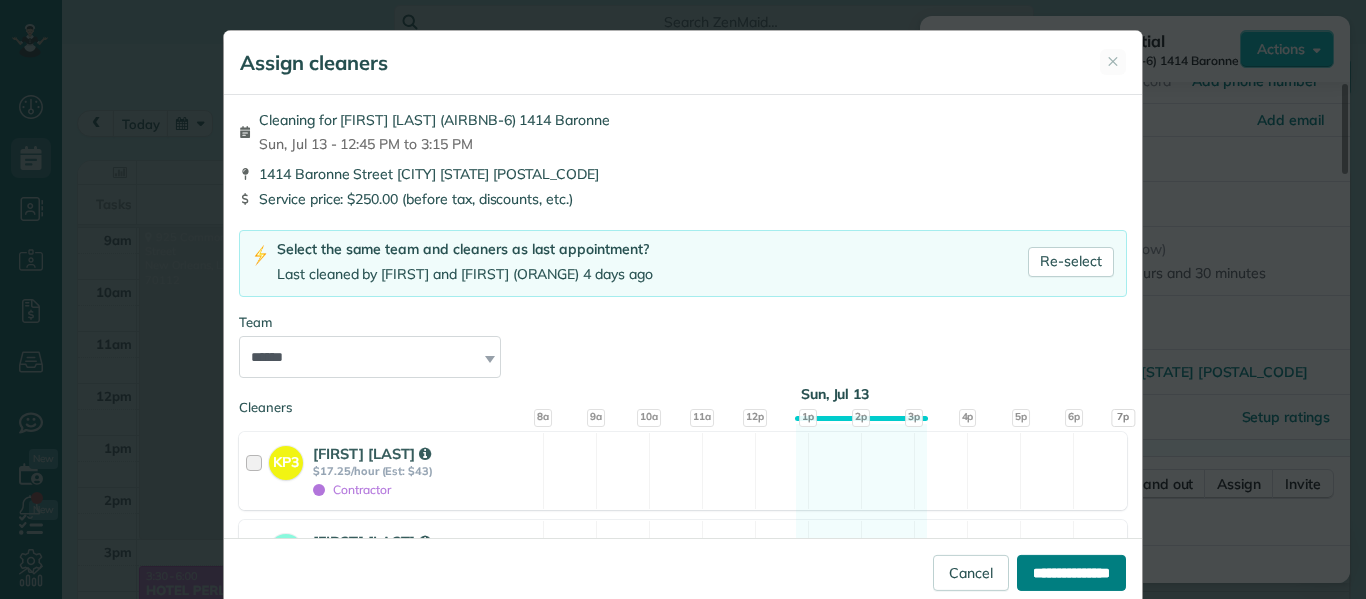click on "**********" at bounding box center [1071, 573] 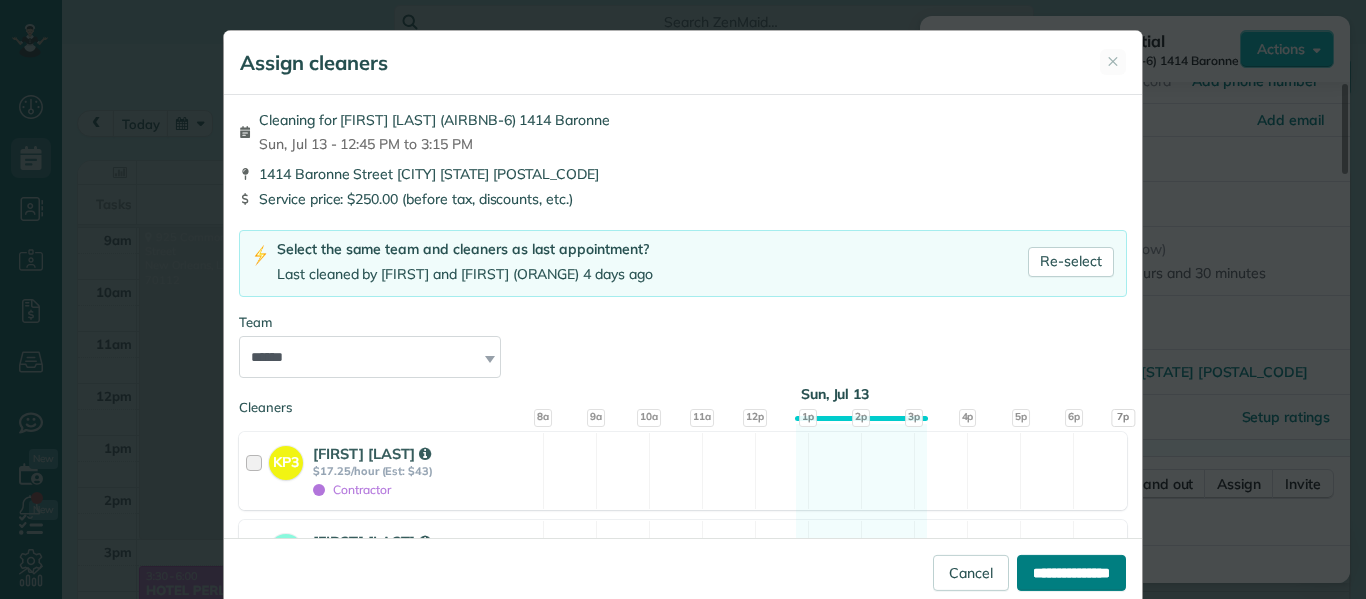 type on "**********" 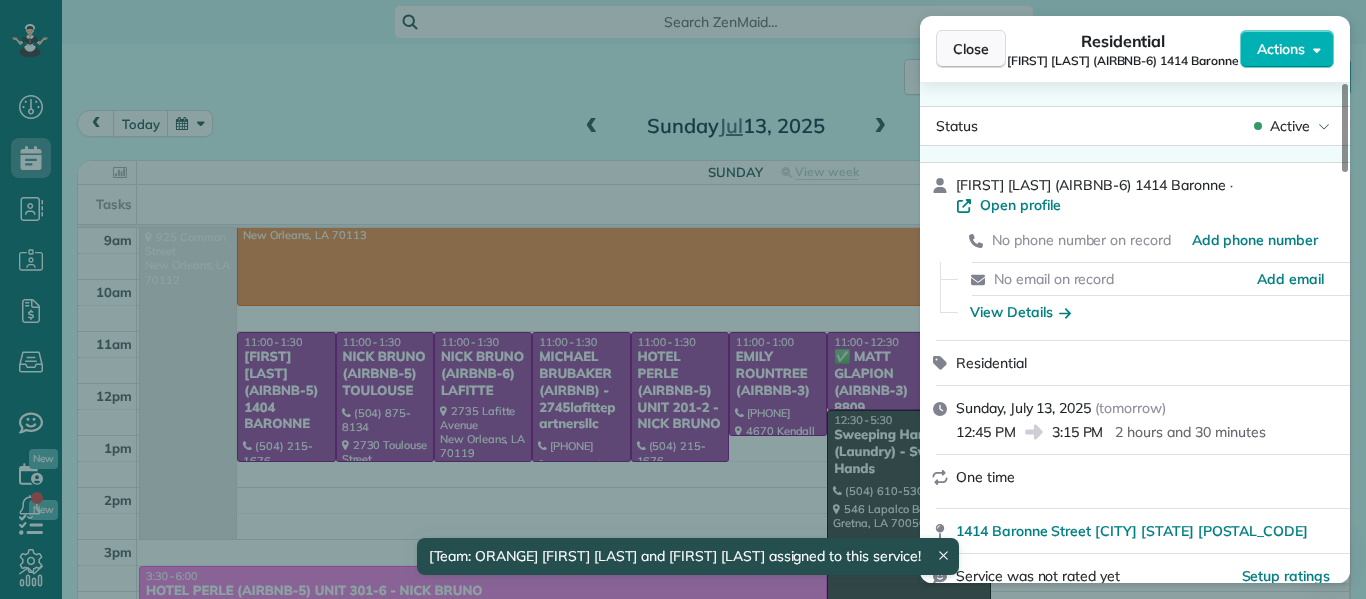 click on "Close" at bounding box center (971, 49) 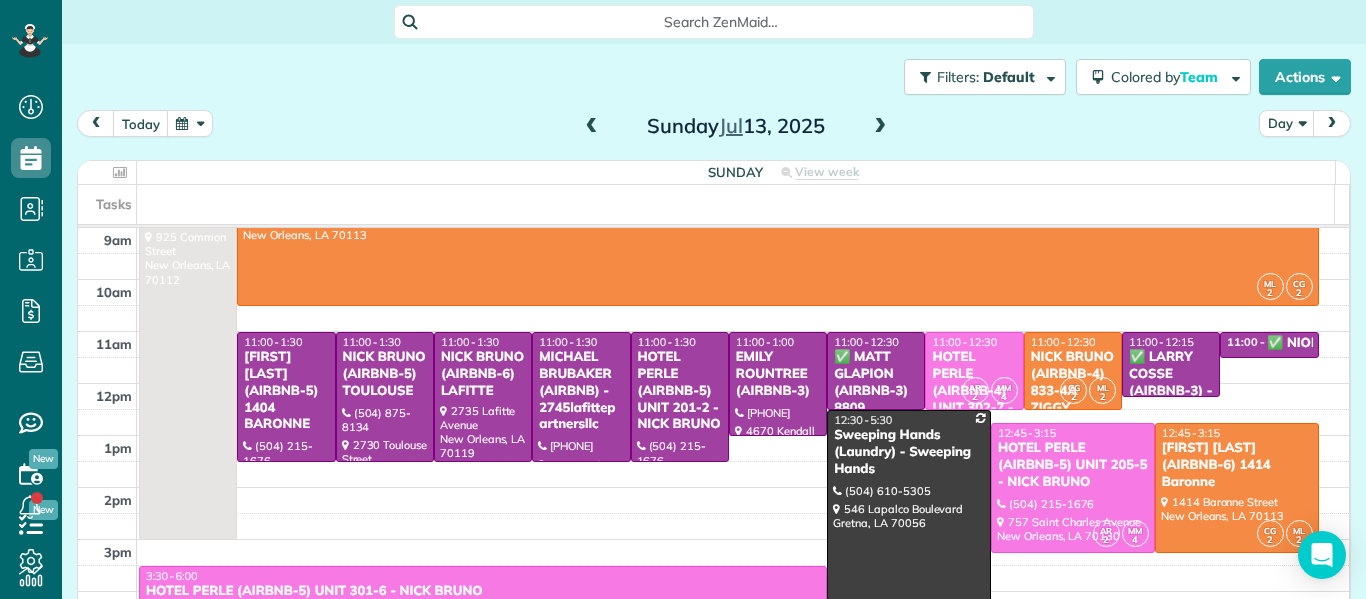 click at bounding box center [880, 127] 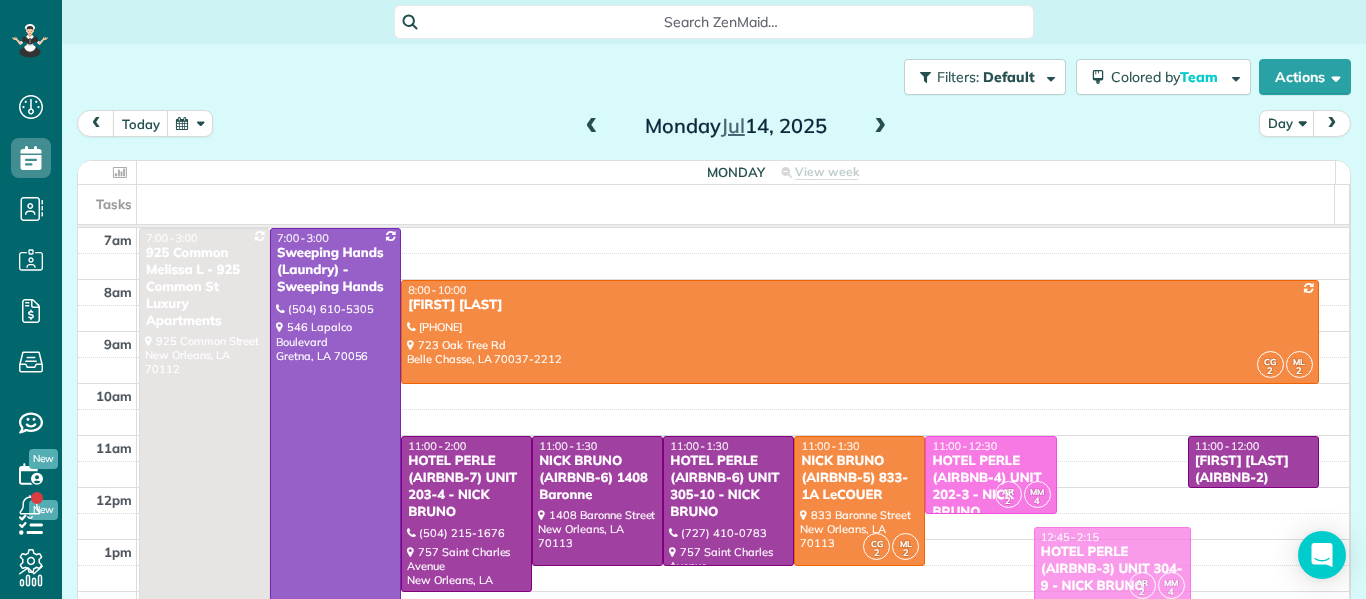 drag, startPoint x: 1096, startPoint y: 485, endPoint x: 1115, endPoint y: 574, distance: 91.00549 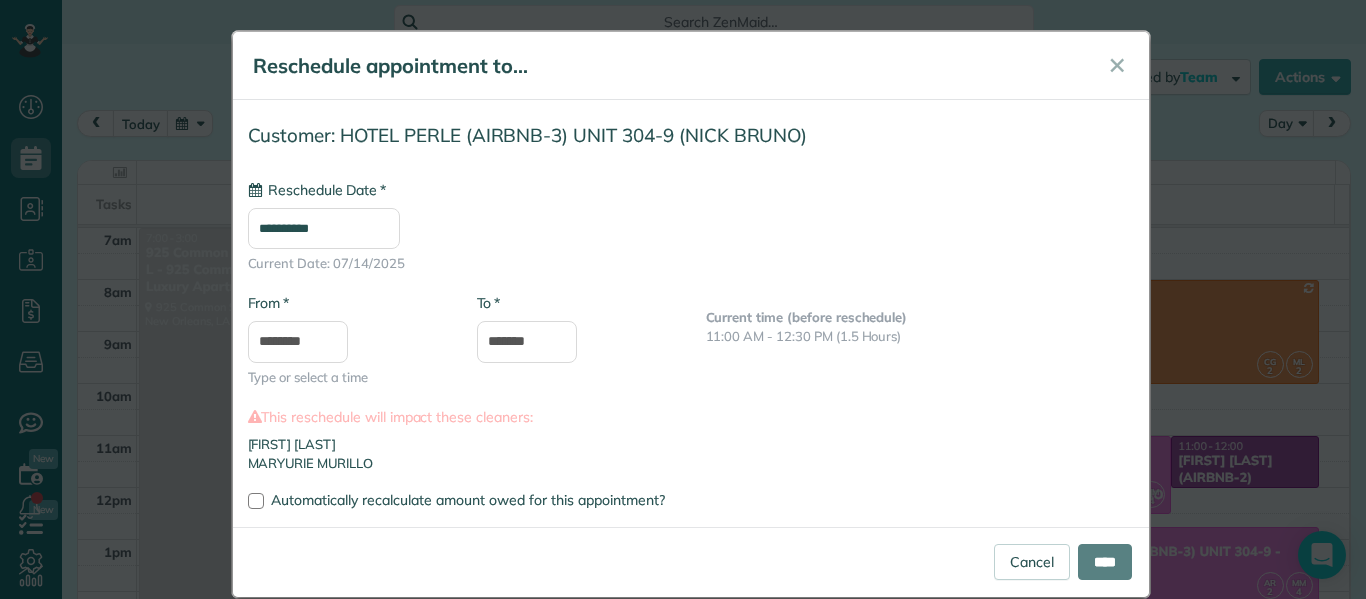 type on "**********" 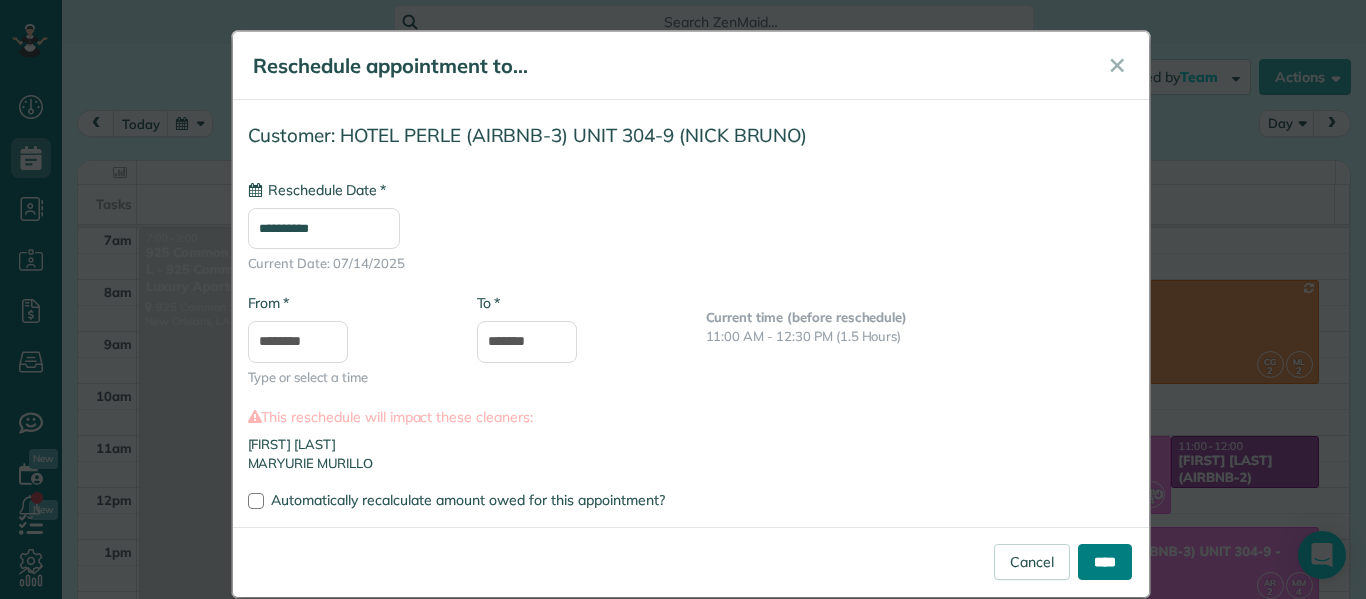 click on "****" at bounding box center [1105, 562] 